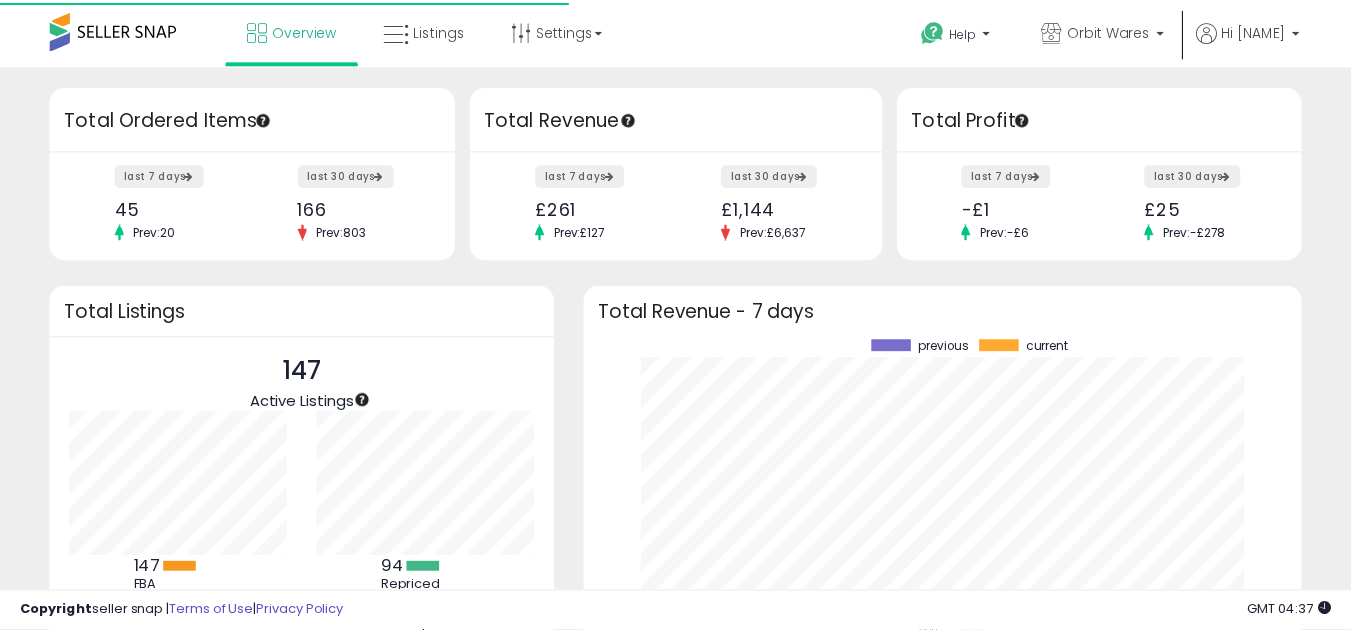 scroll, scrollTop: 0, scrollLeft: 0, axis: both 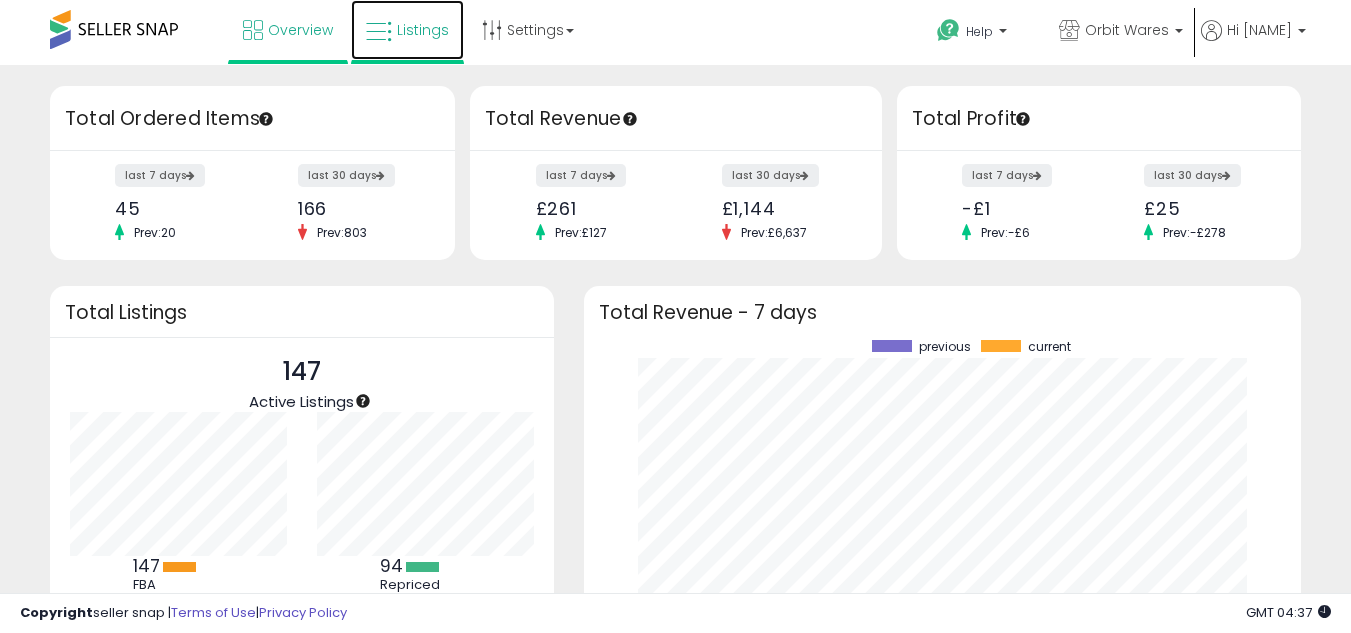 click on "Listings" at bounding box center [423, 30] 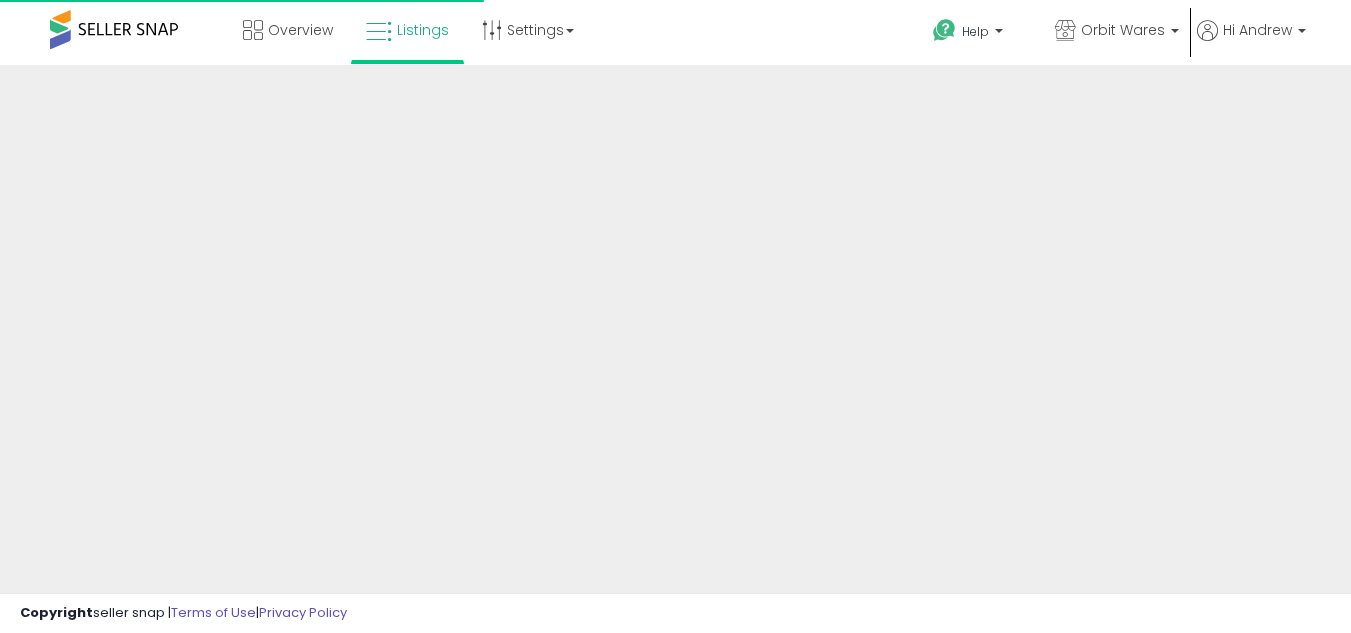 scroll, scrollTop: 0, scrollLeft: 0, axis: both 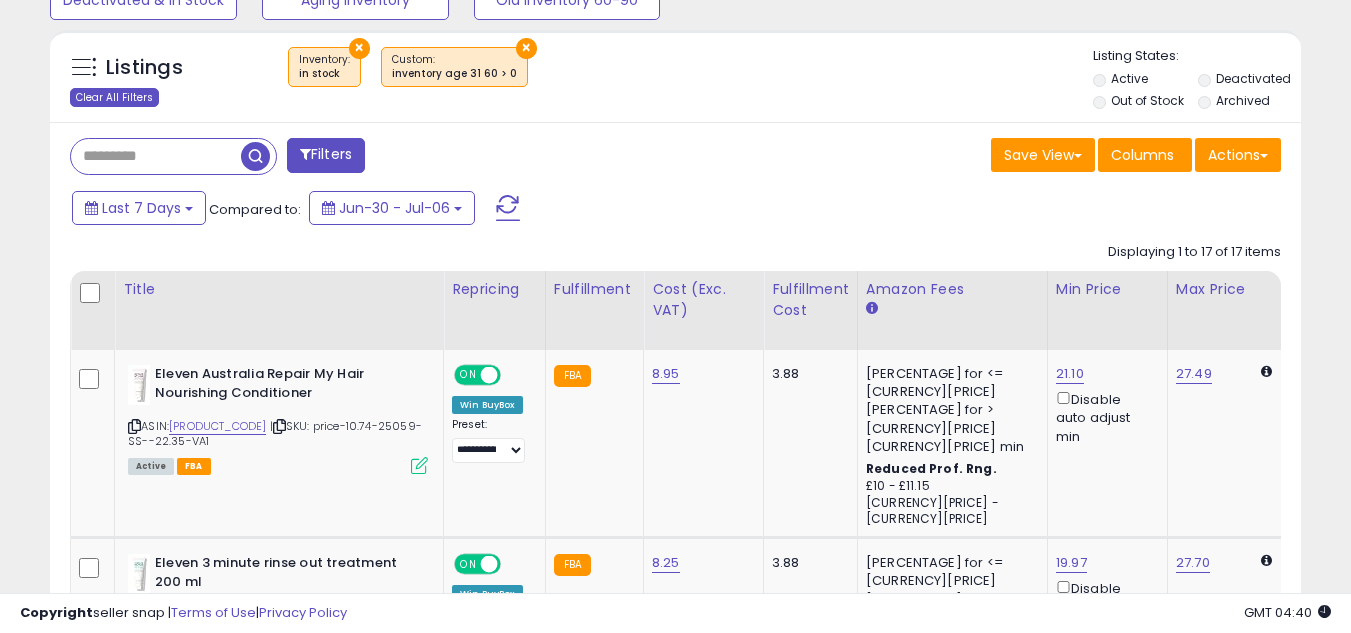 click on "Clear All Filters" at bounding box center (114, 97) 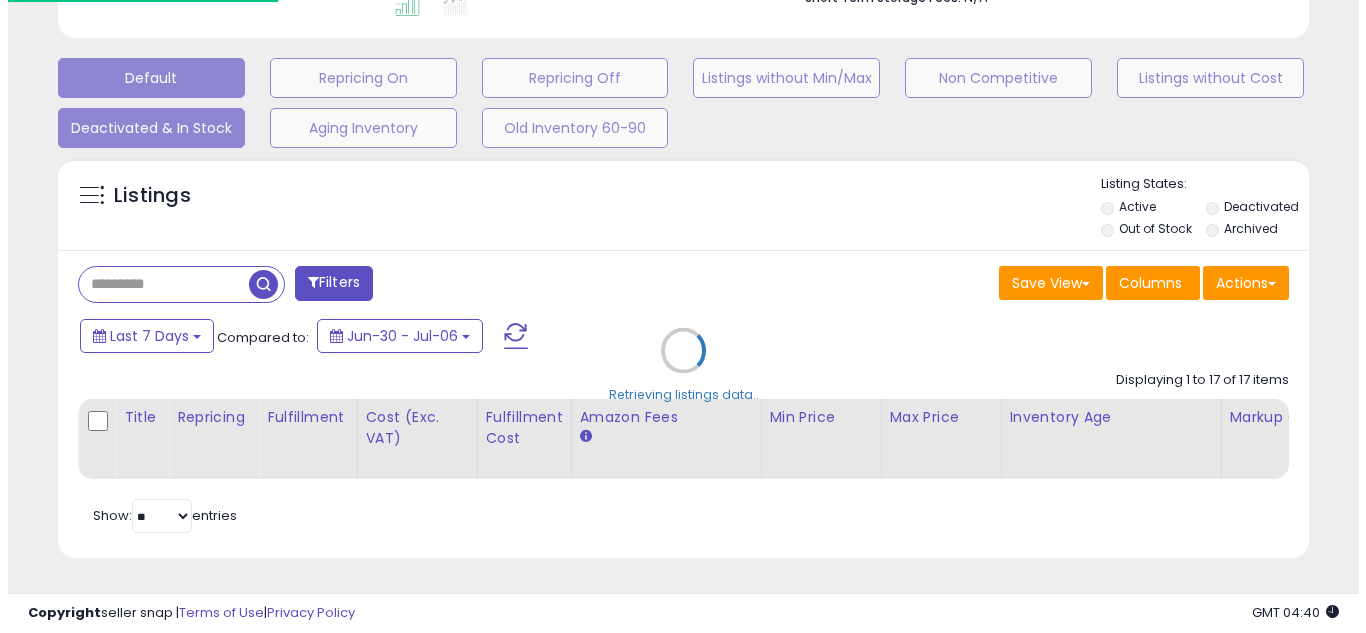 scroll, scrollTop: 587, scrollLeft: 0, axis: vertical 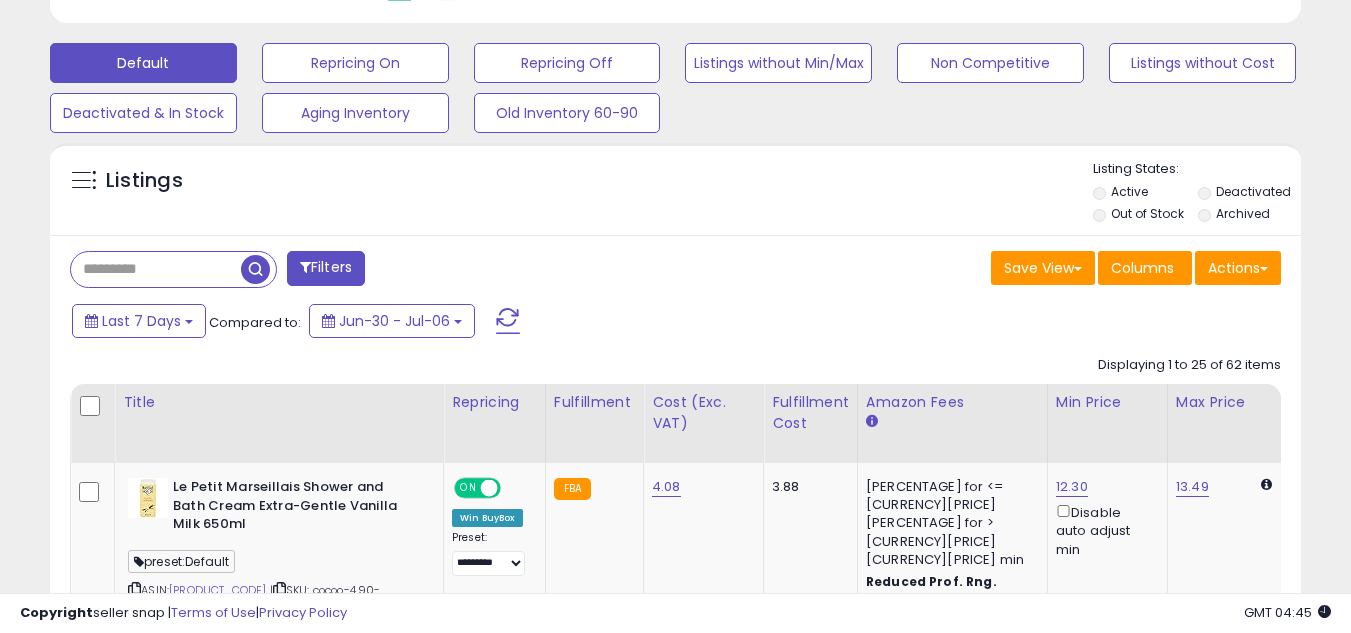click at bounding box center (255, 269) 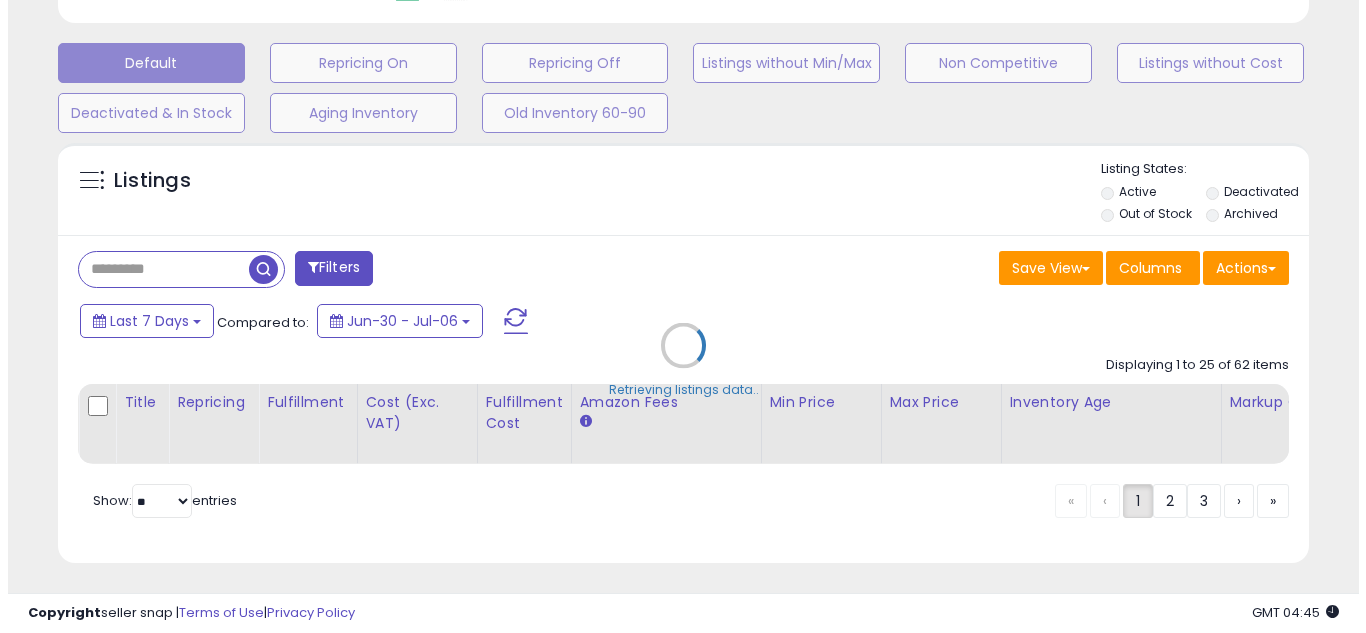 scroll, scrollTop: 999590, scrollLeft: 999267, axis: both 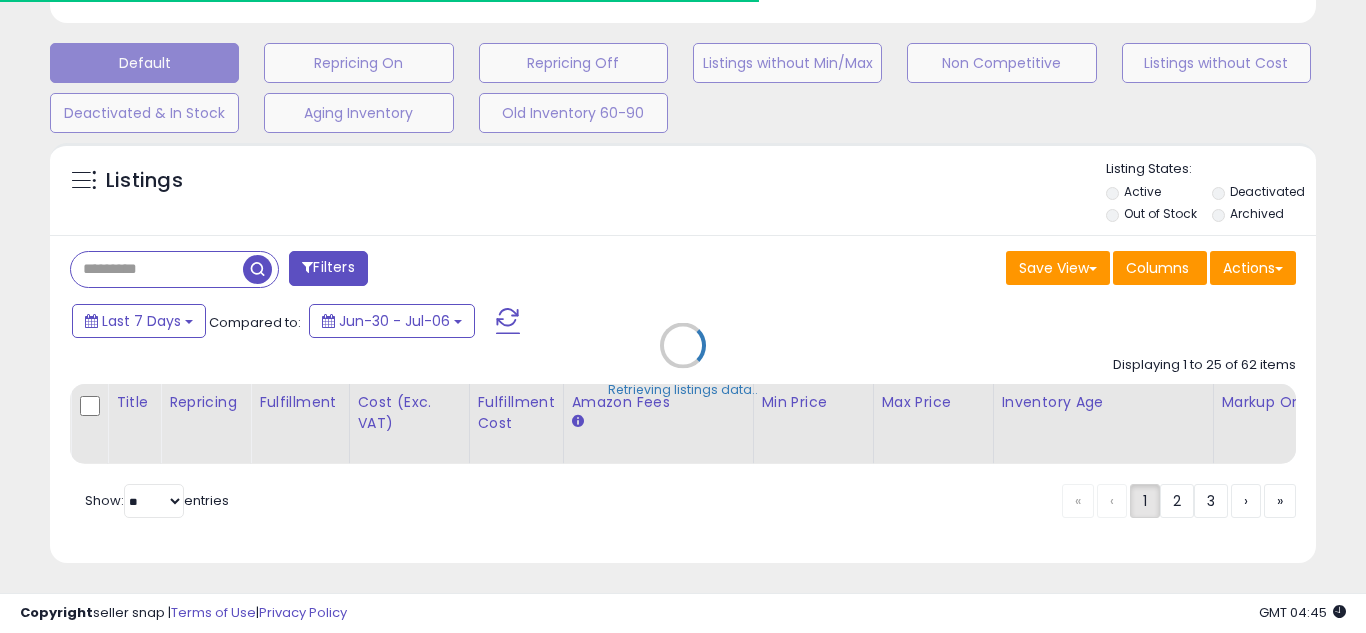 click on "Retrieving listings data.." at bounding box center (683, 360) 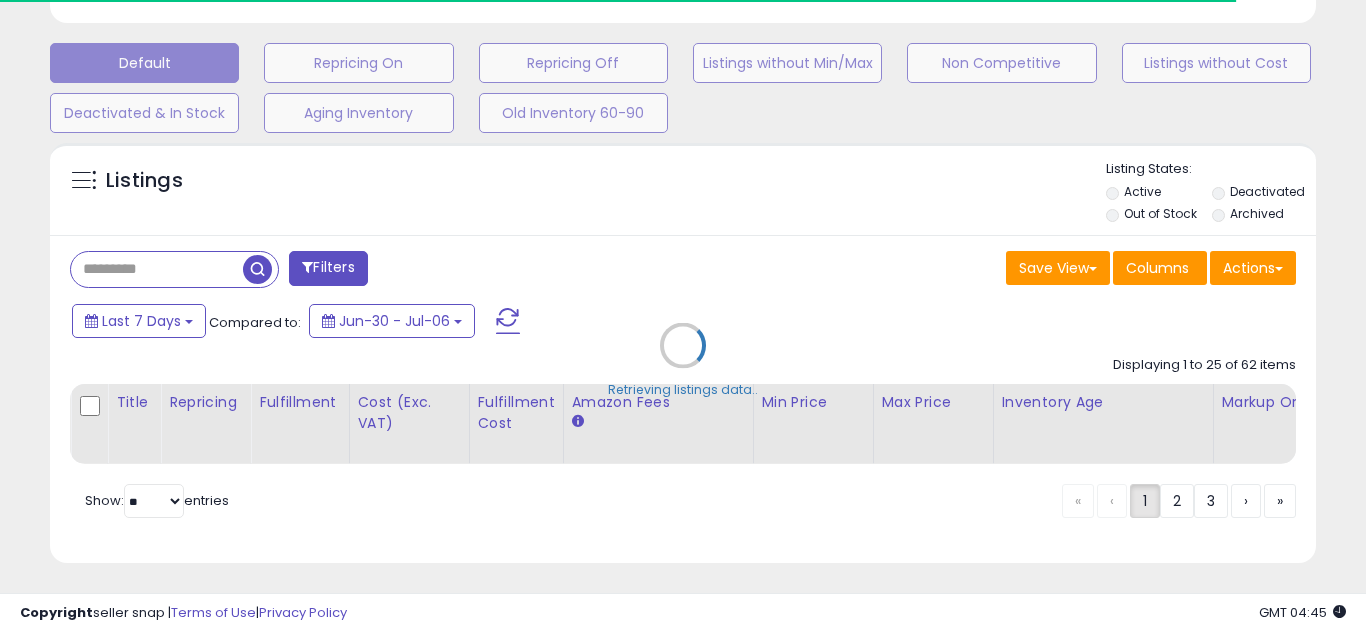 select on "*" 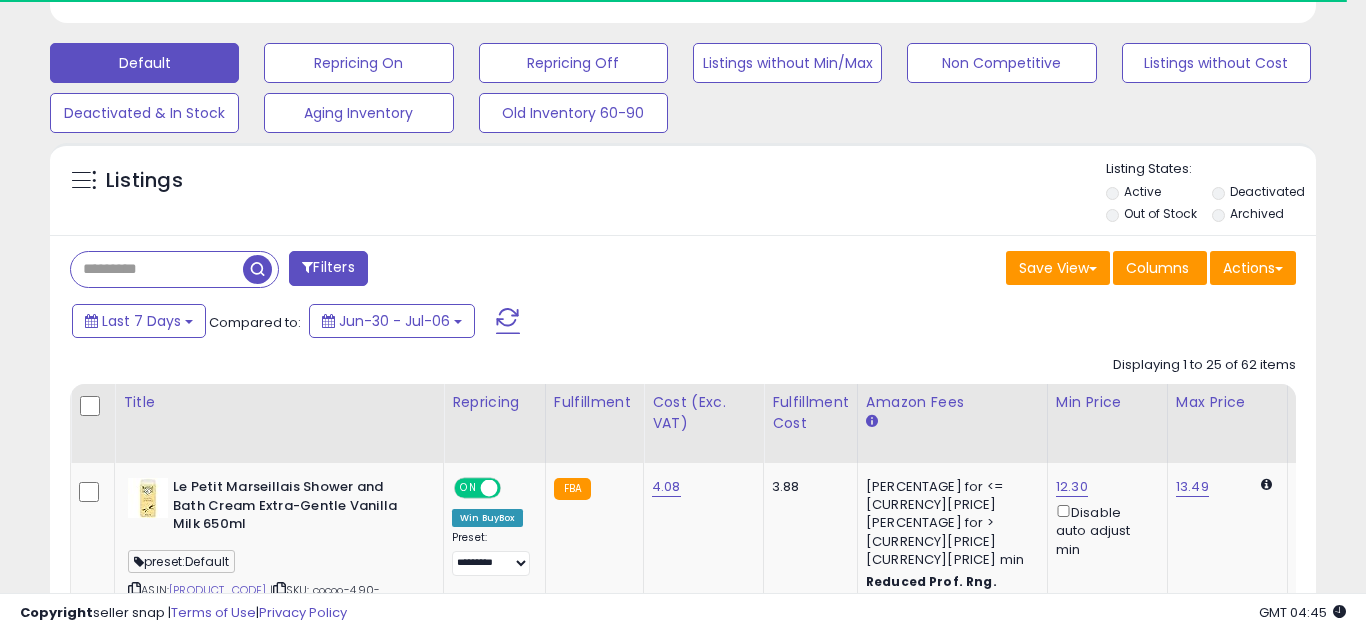 click on "Filters" at bounding box center (328, 268) 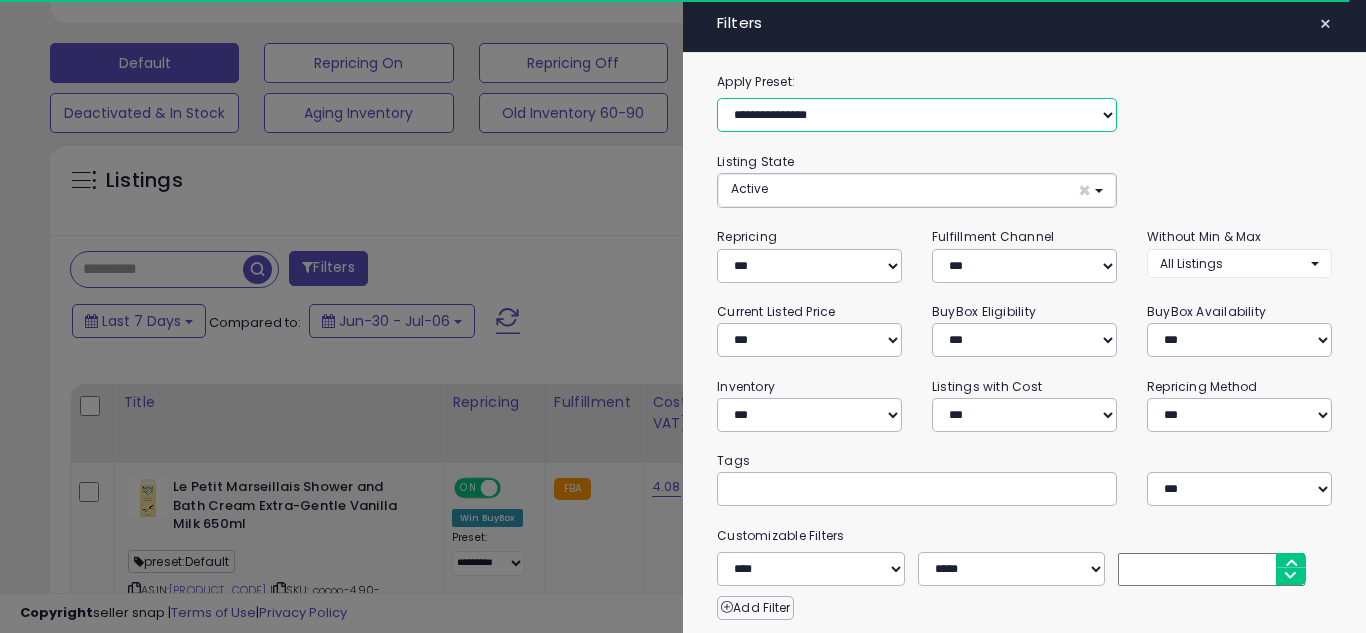 click on "**********" at bounding box center [917, 115] 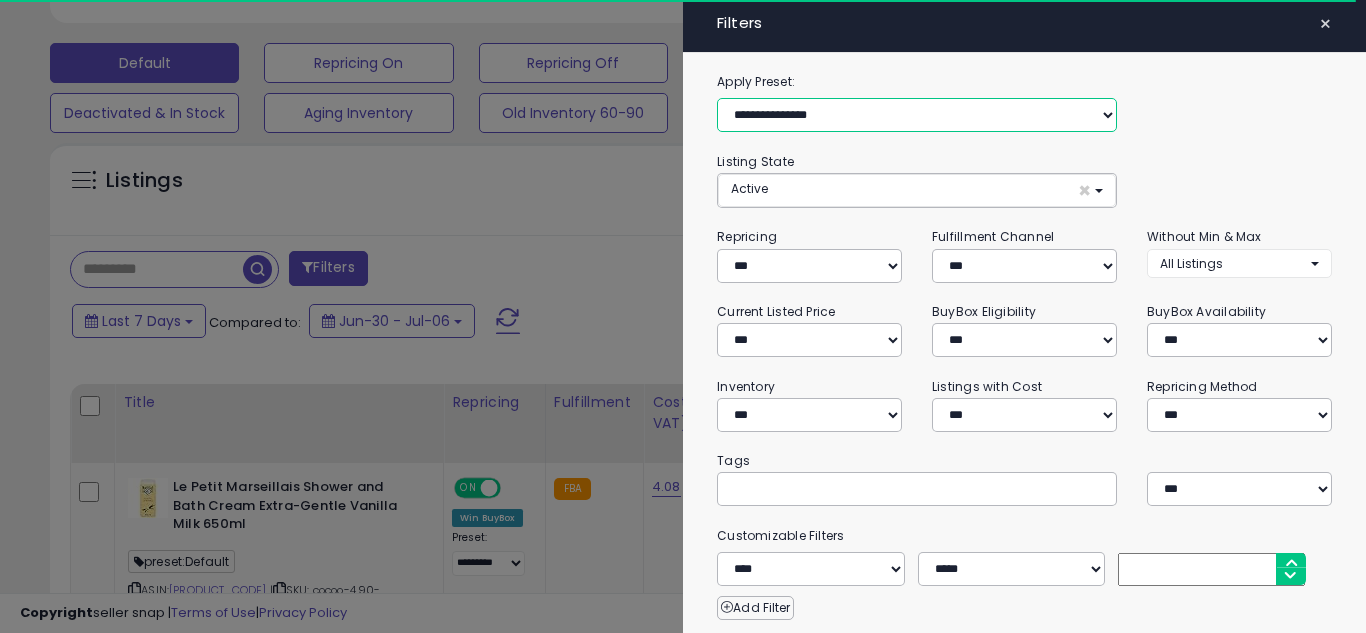 scroll, scrollTop: 410, scrollLeft: 732, axis: both 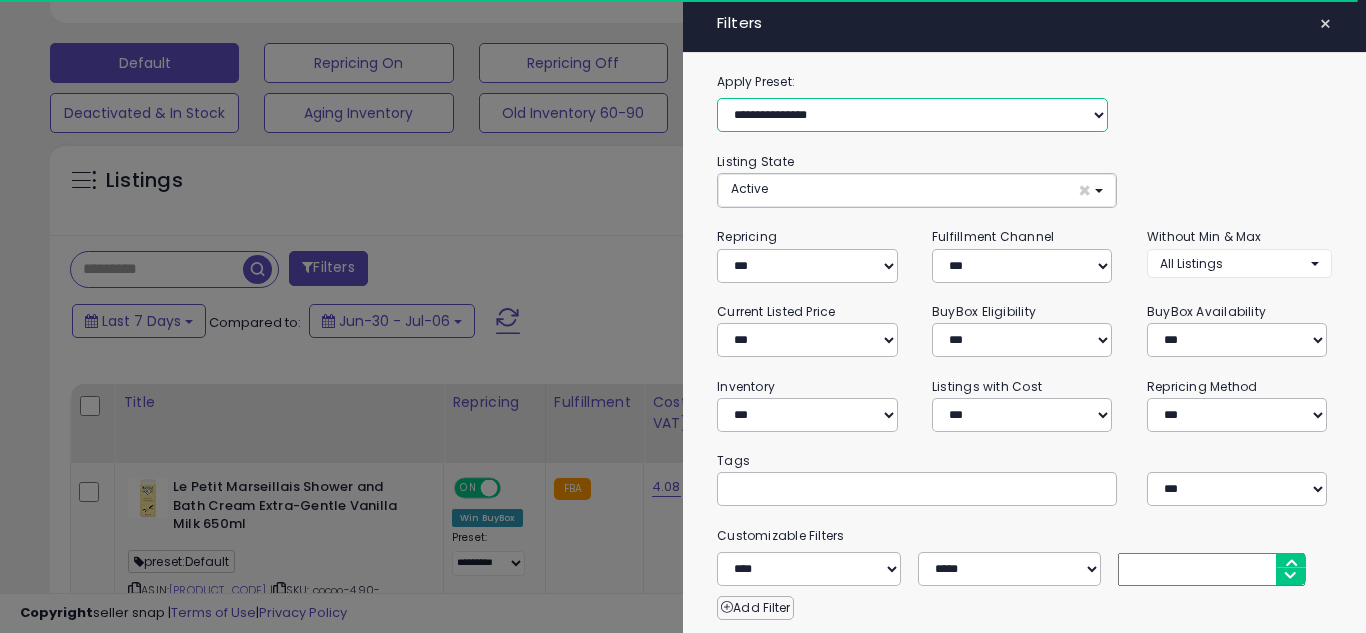 click on "**********" at bounding box center [912, 115] 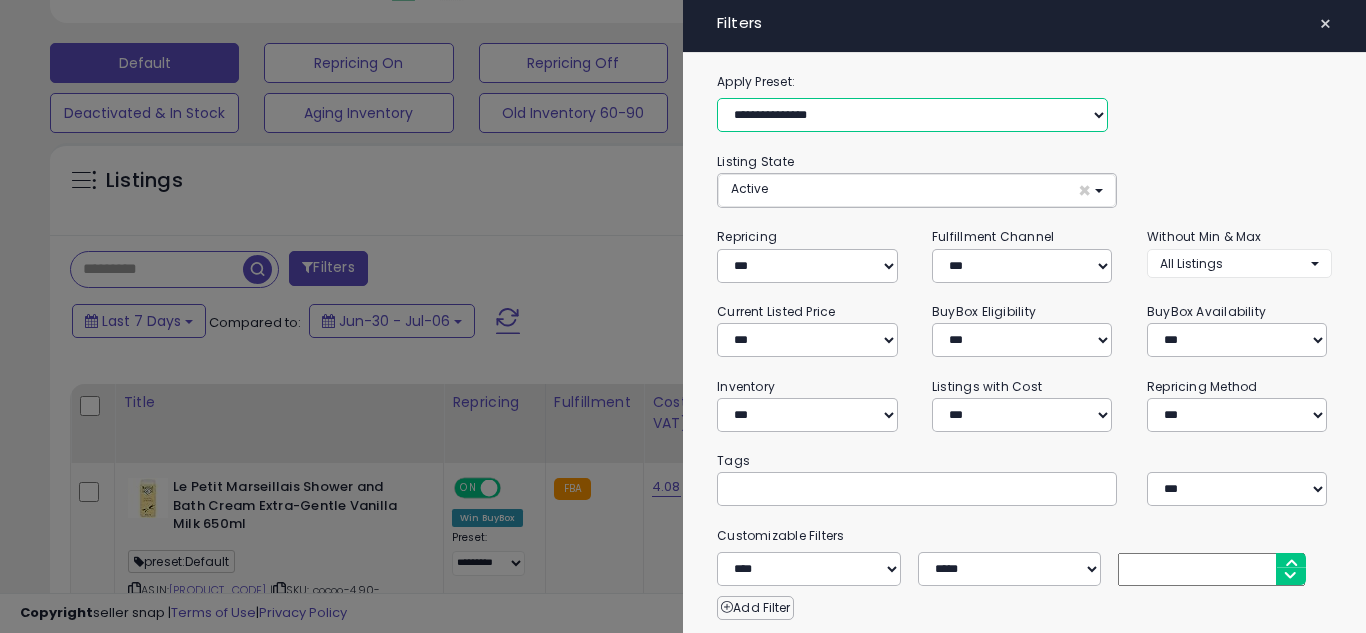 scroll, scrollTop: 999590, scrollLeft: 999267, axis: both 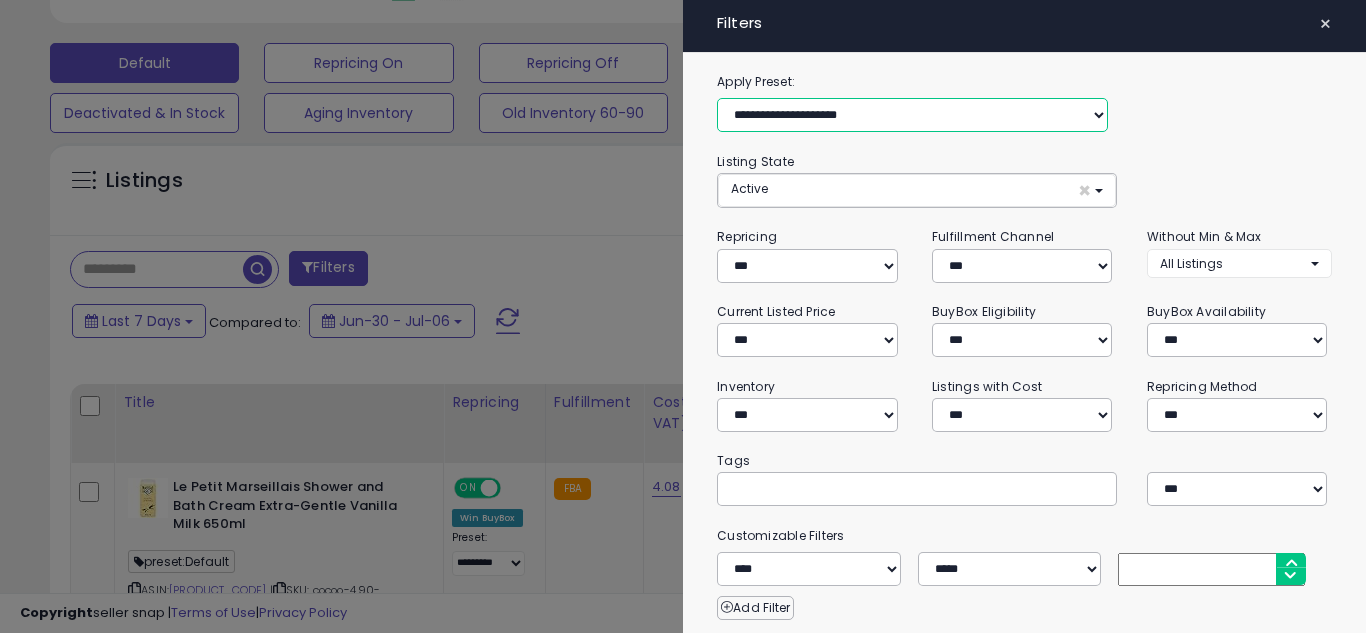 click on "**********" at bounding box center (912, 115) 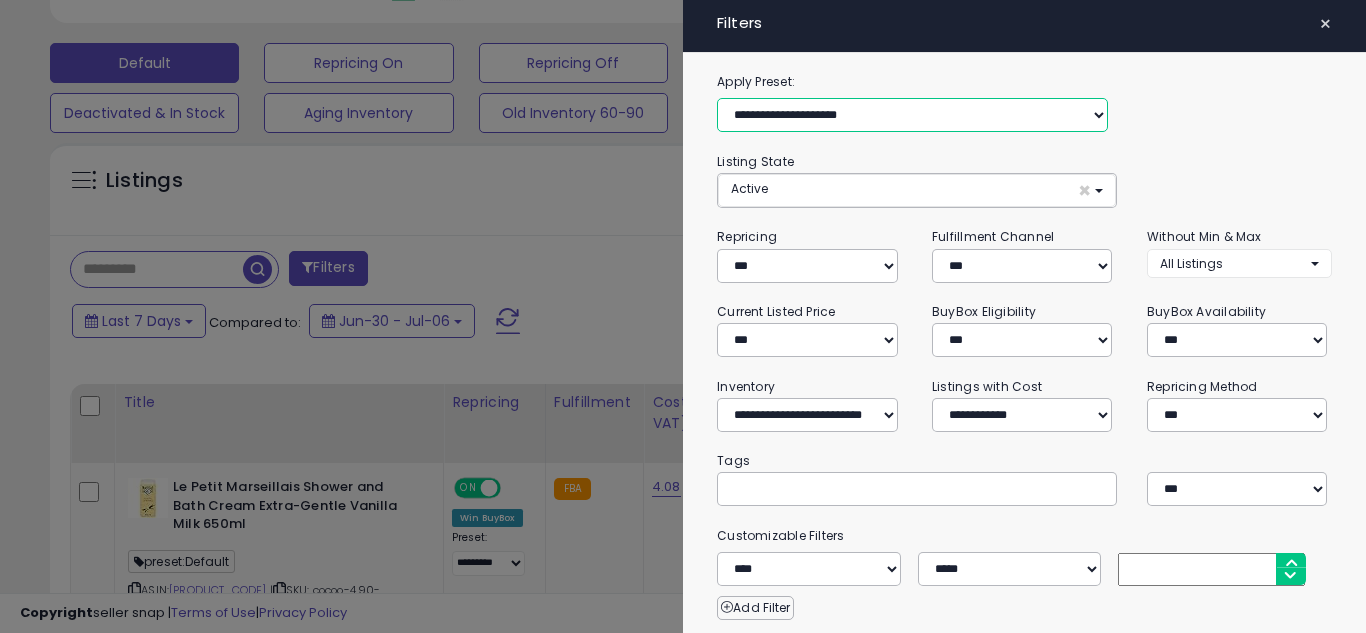 select on "*" 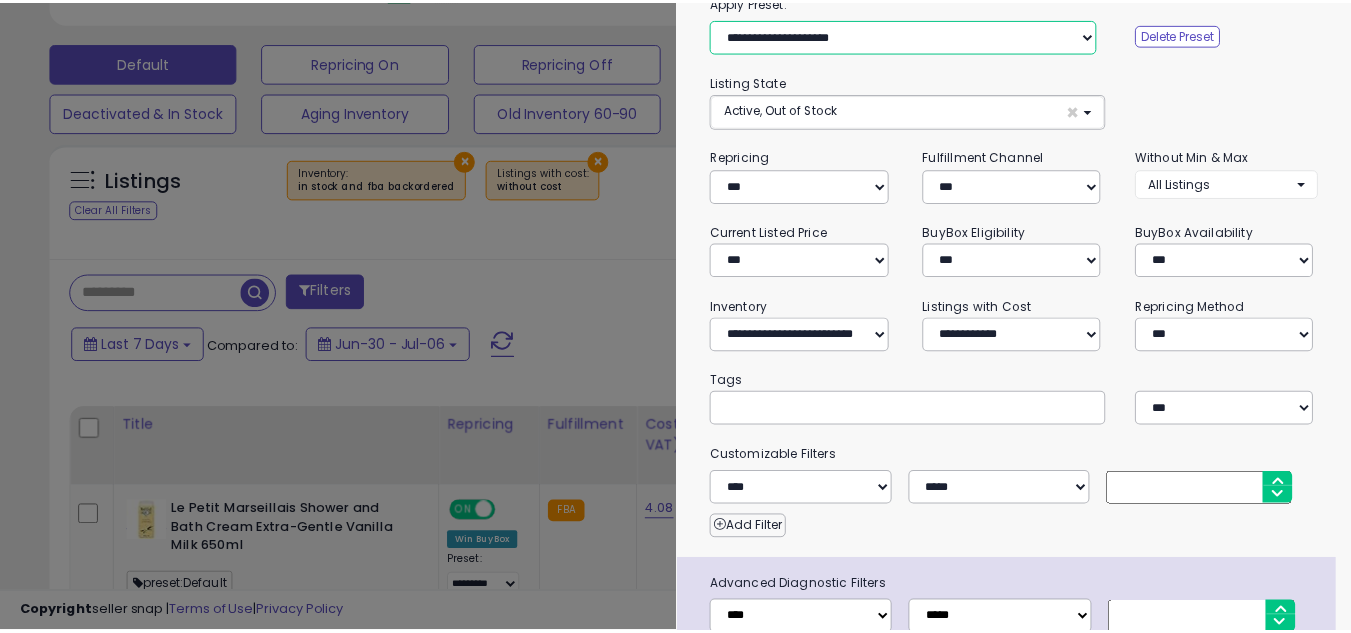 scroll, scrollTop: 200, scrollLeft: 0, axis: vertical 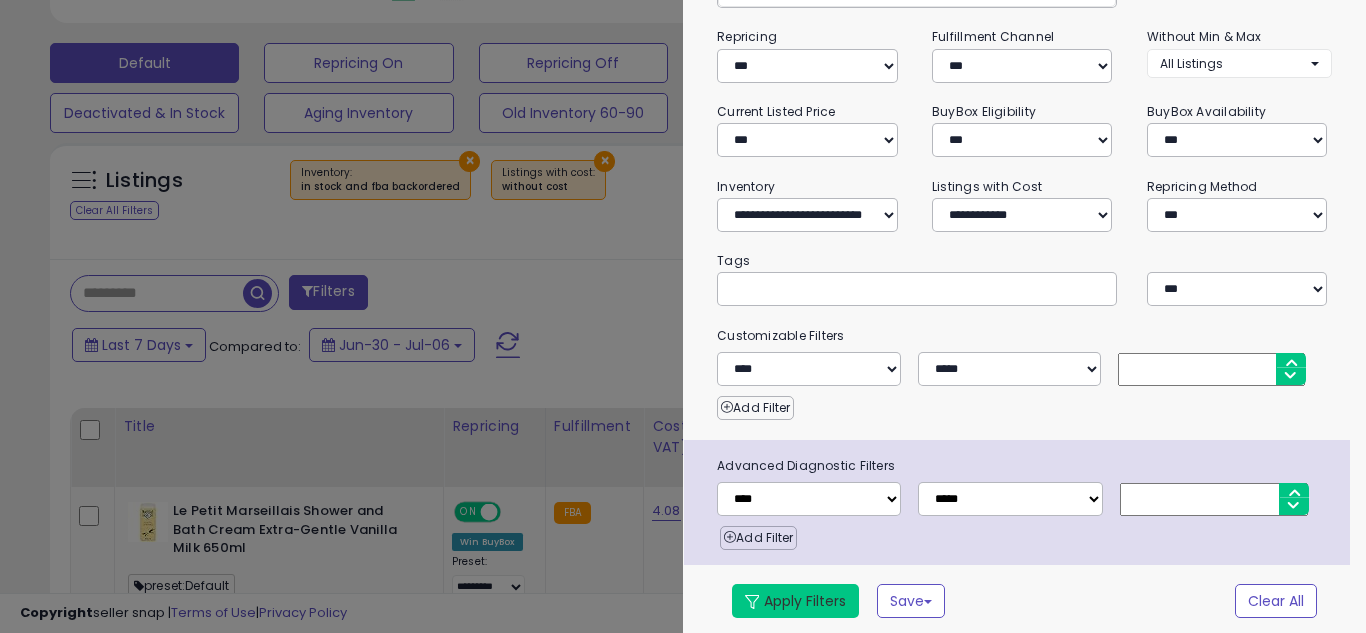 drag, startPoint x: 817, startPoint y: 593, endPoint x: 604, endPoint y: 336, distance: 333.79333 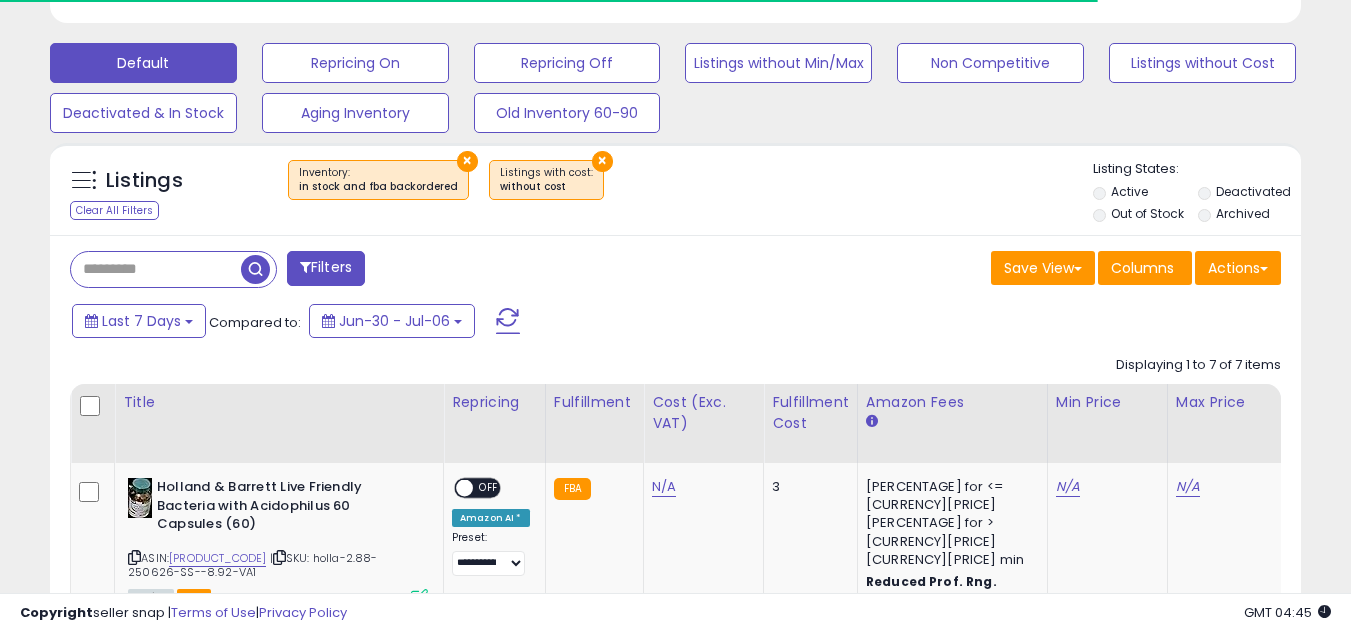 scroll, scrollTop: 410, scrollLeft: 724, axis: both 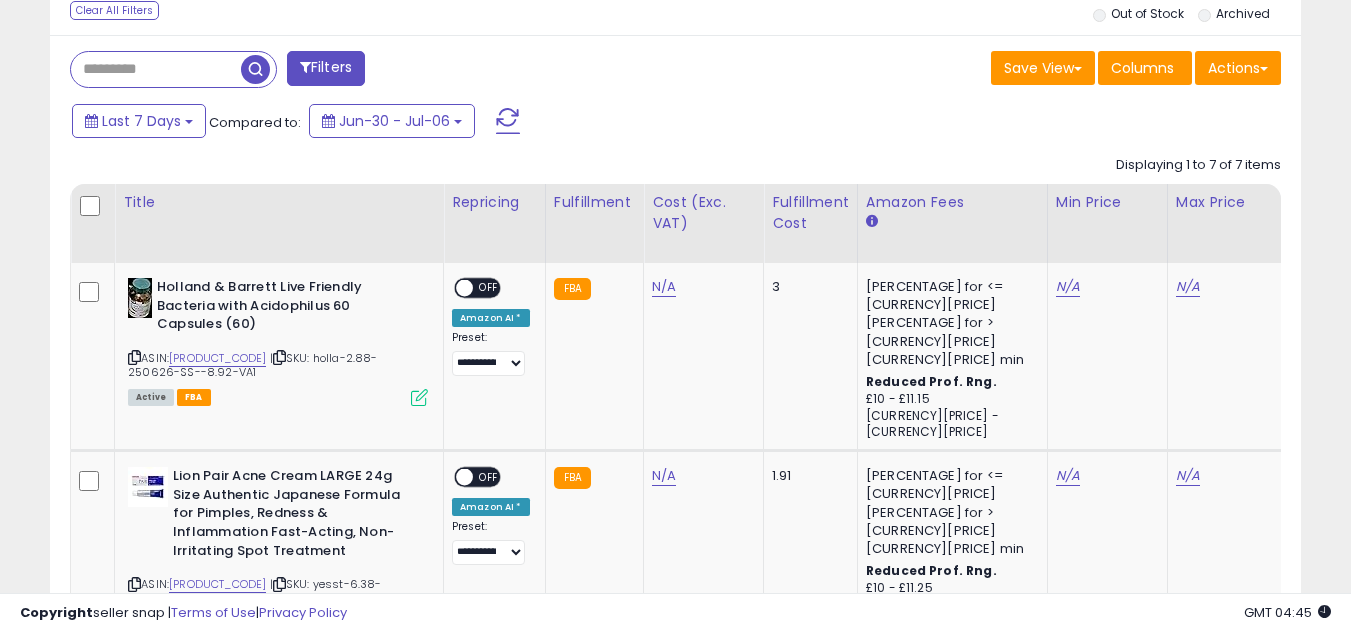 click at bounding box center (92, 207) 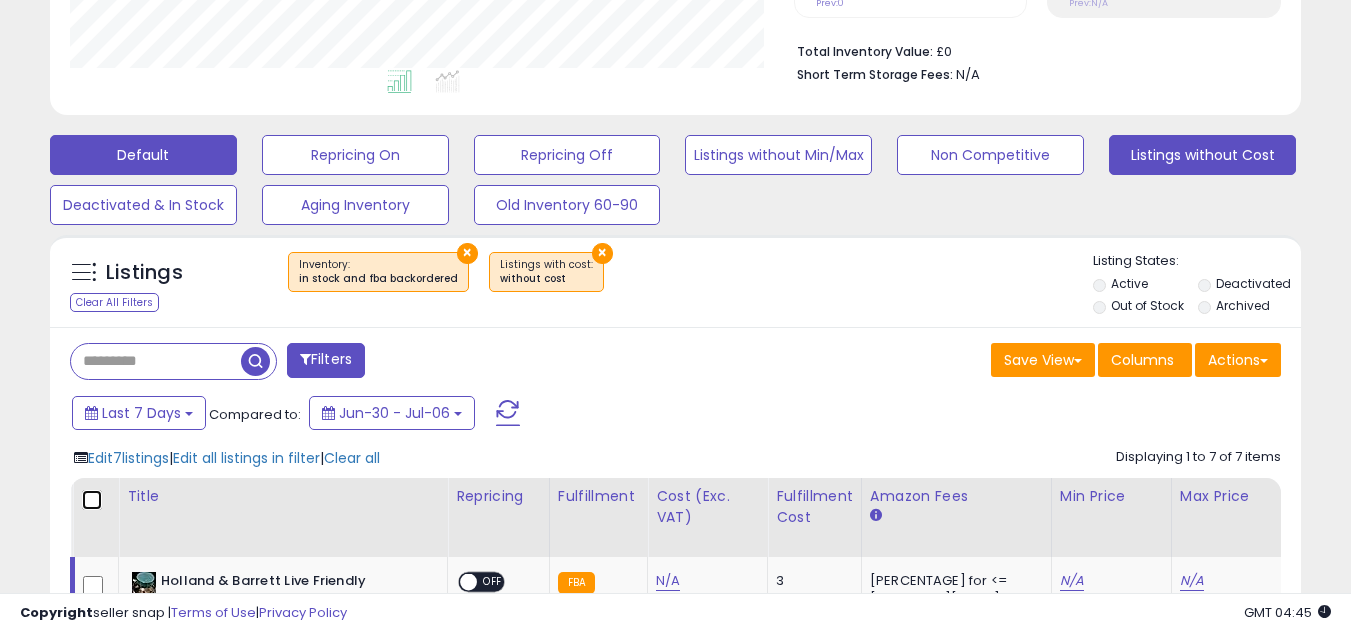 scroll, scrollTop: 487, scrollLeft: 0, axis: vertical 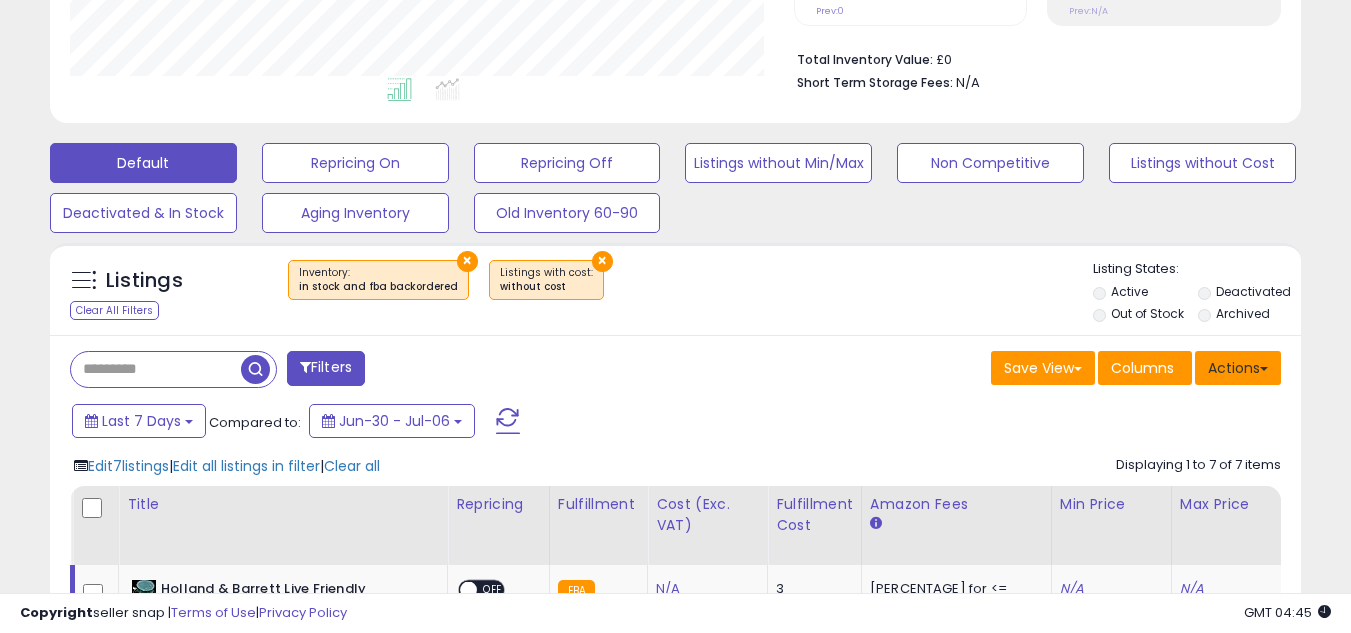 click on "Actions" at bounding box center (1238, 368) 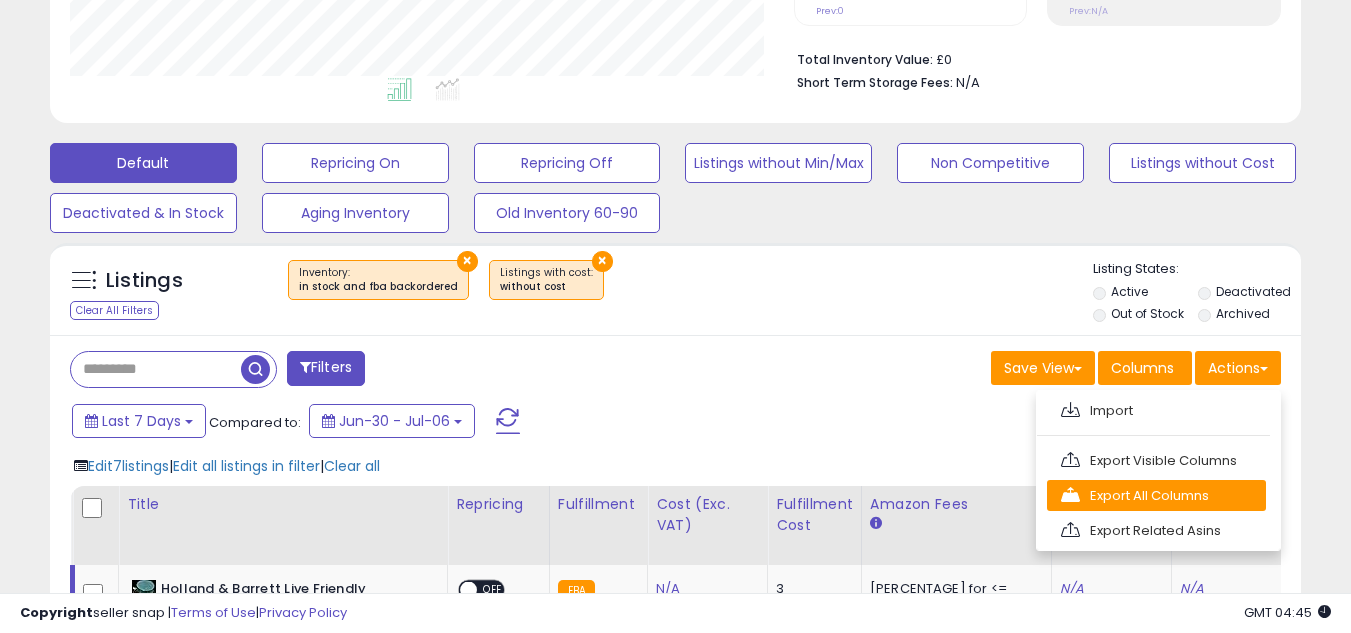 click on "Export All Columns" at bounding box center (1156, 495) 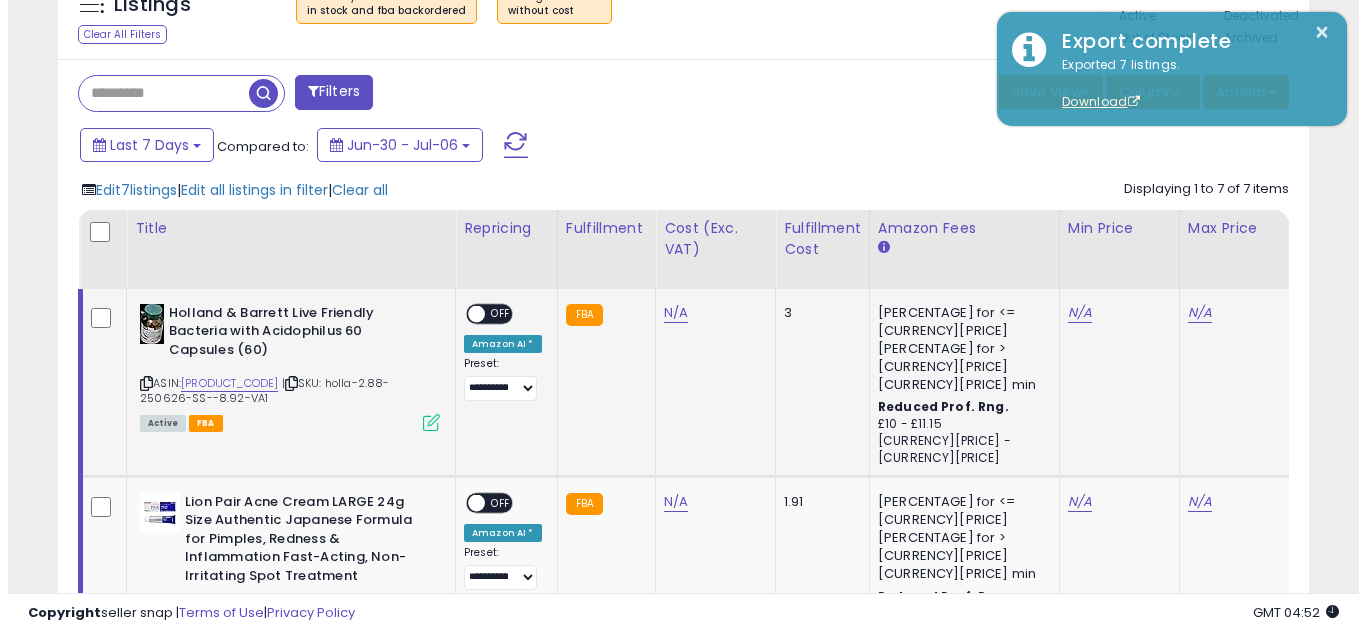scroll, scrollTop: 787, scrollLeft: 0, axis: vertical 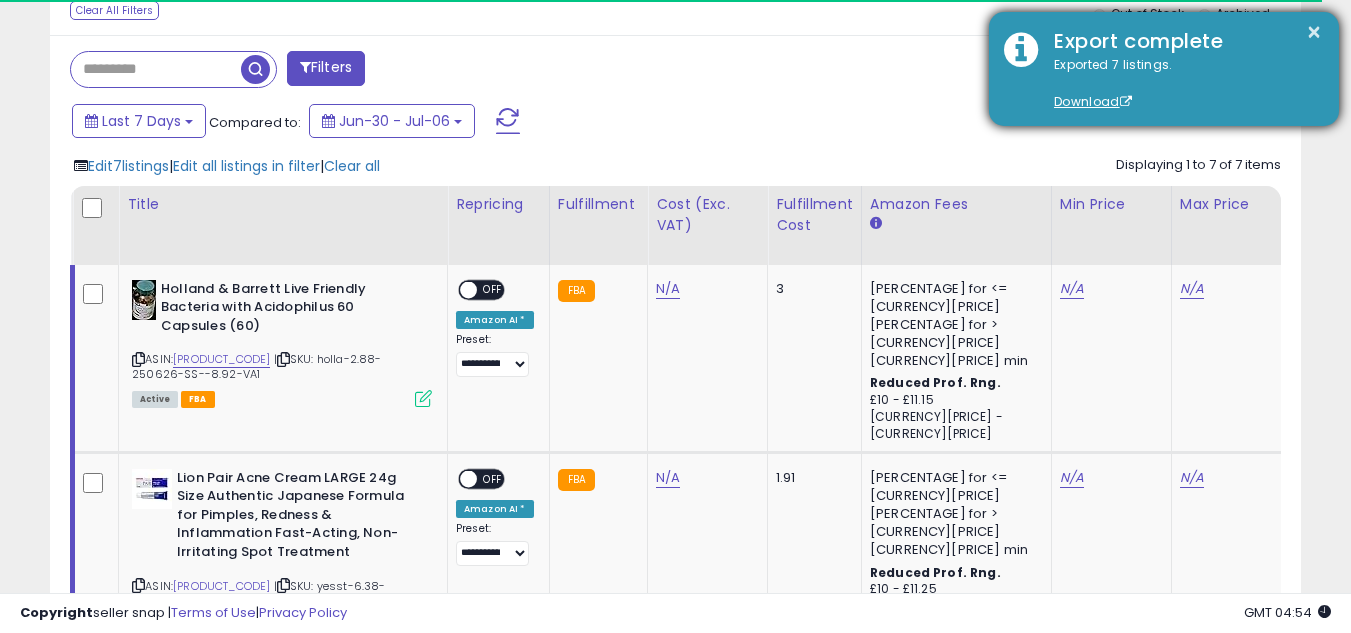 click on "Export complete" at bounding box center [1181, 41] 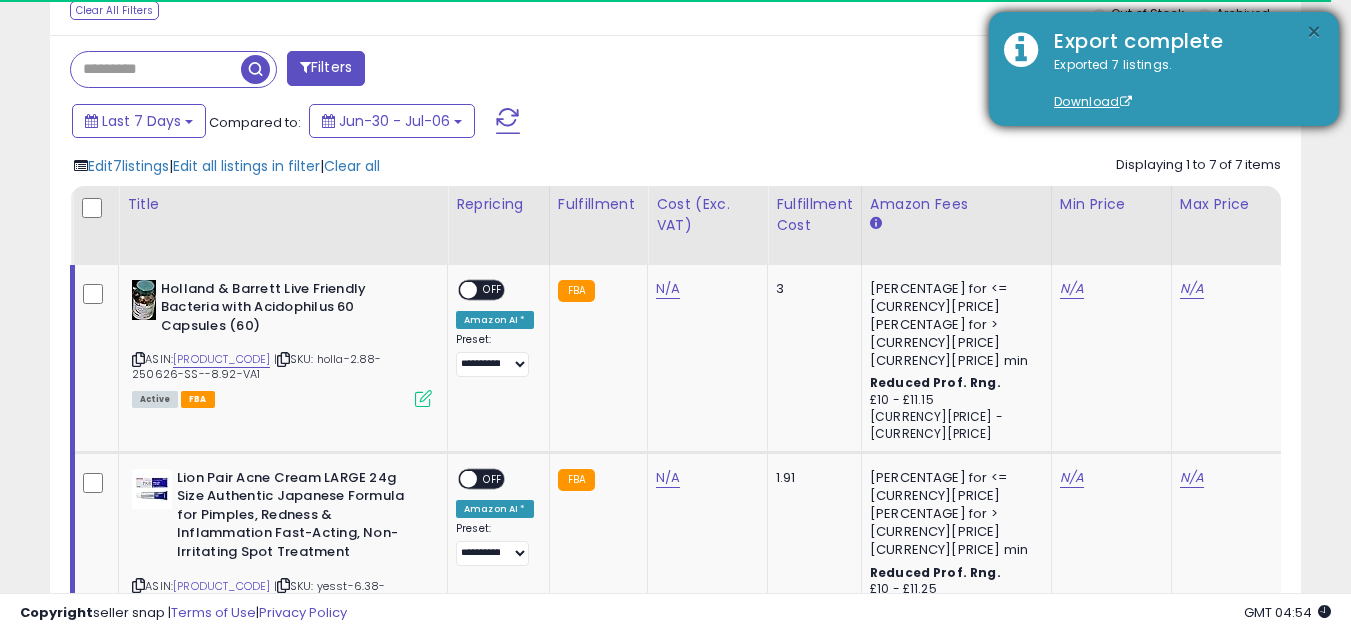 click on "×" at bounding box center (1314, 32) 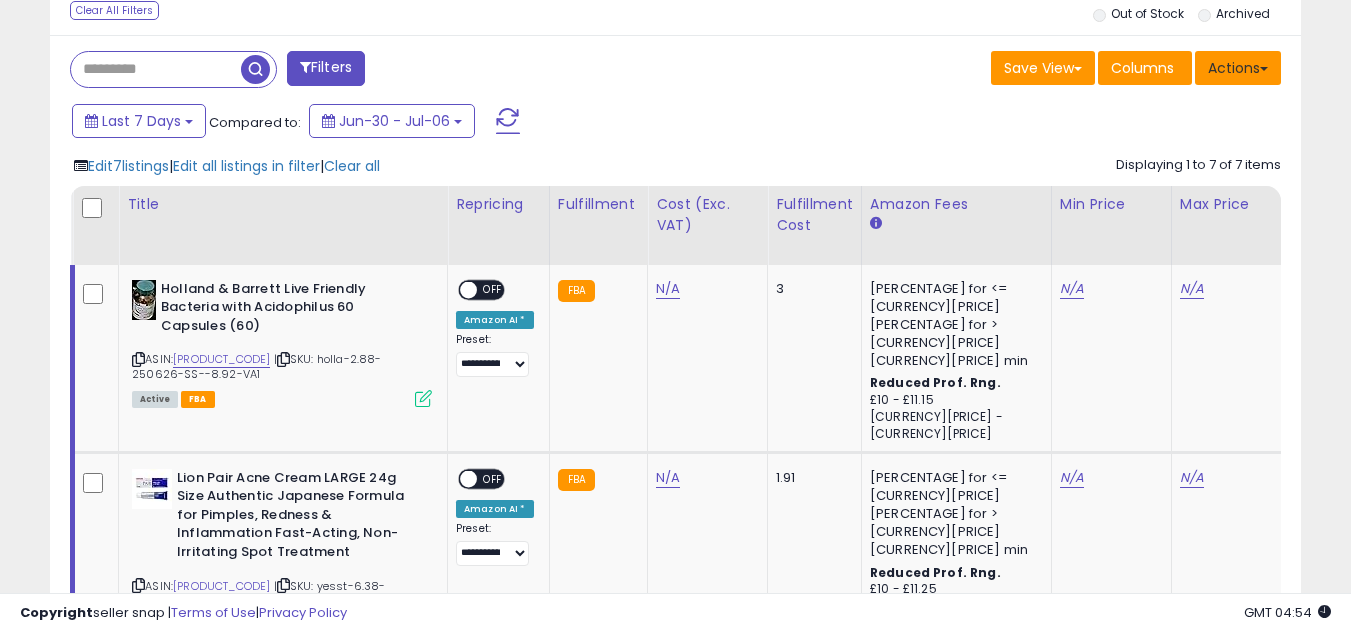click on "Actions" at bounding box center [1238, 68] 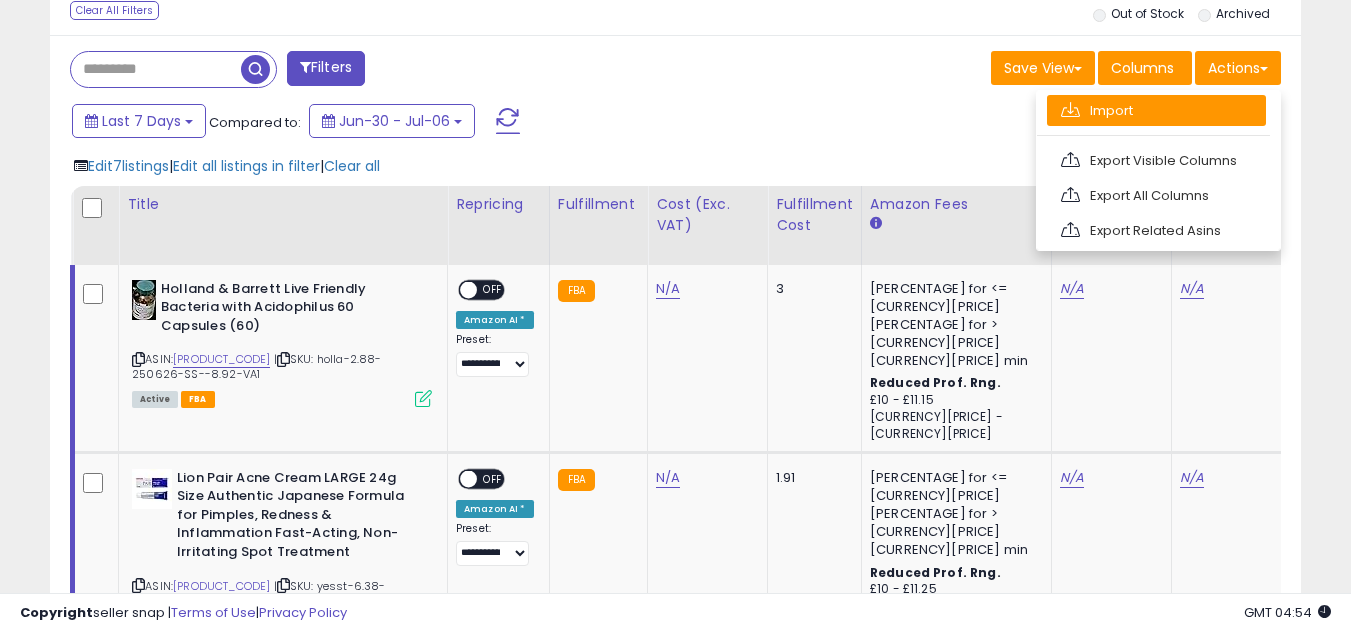 click on "Import" at bounding box center (1156, 110) 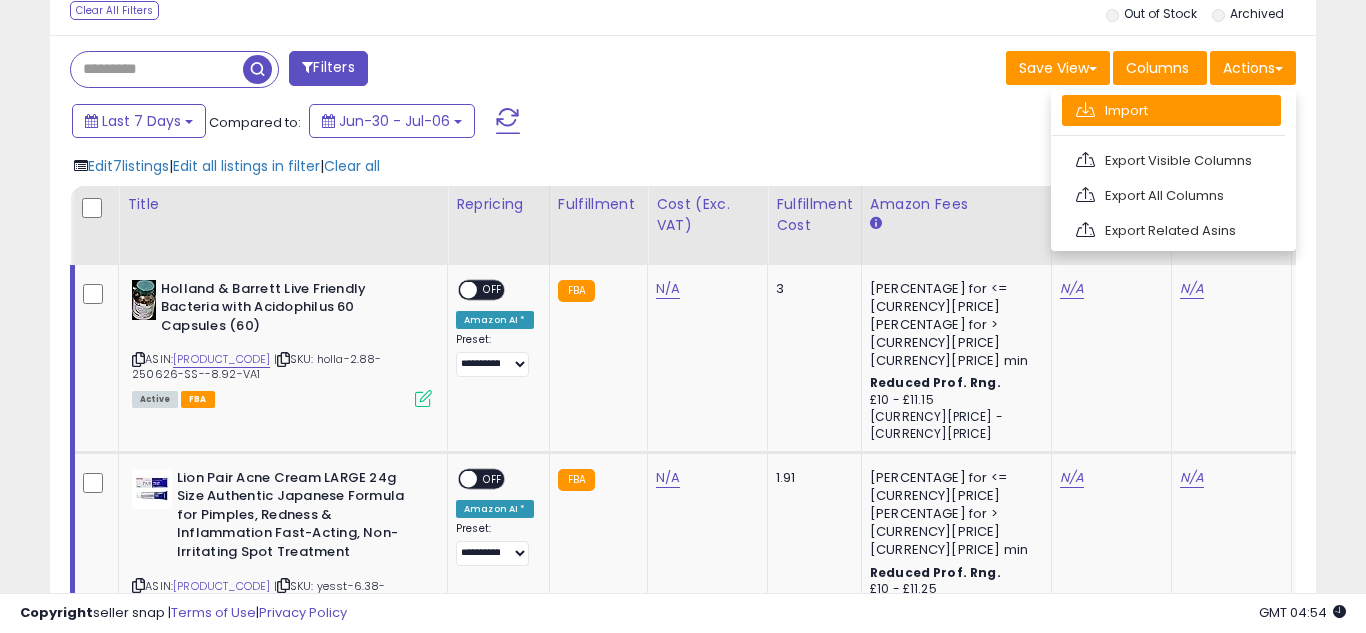 scroll, scrollTop: 999590, scrollLeft: 999267, axis: both 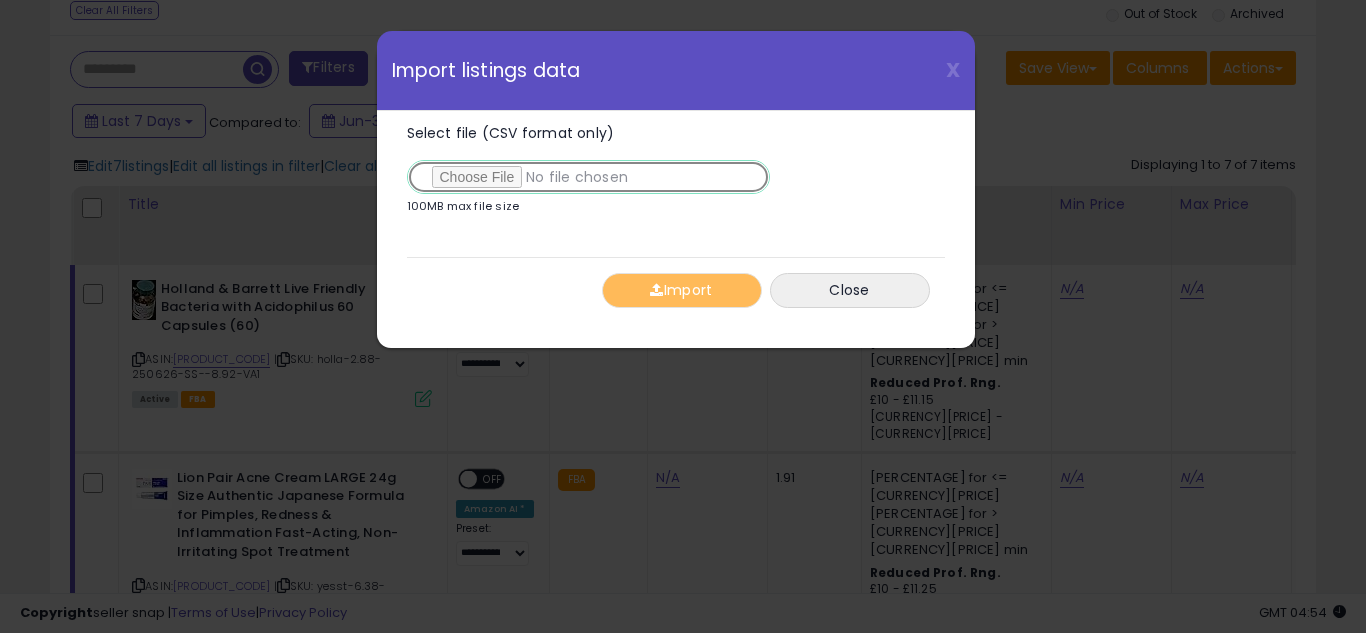 click on "Select file (CSV format only)" at bounding box center [588, 177] 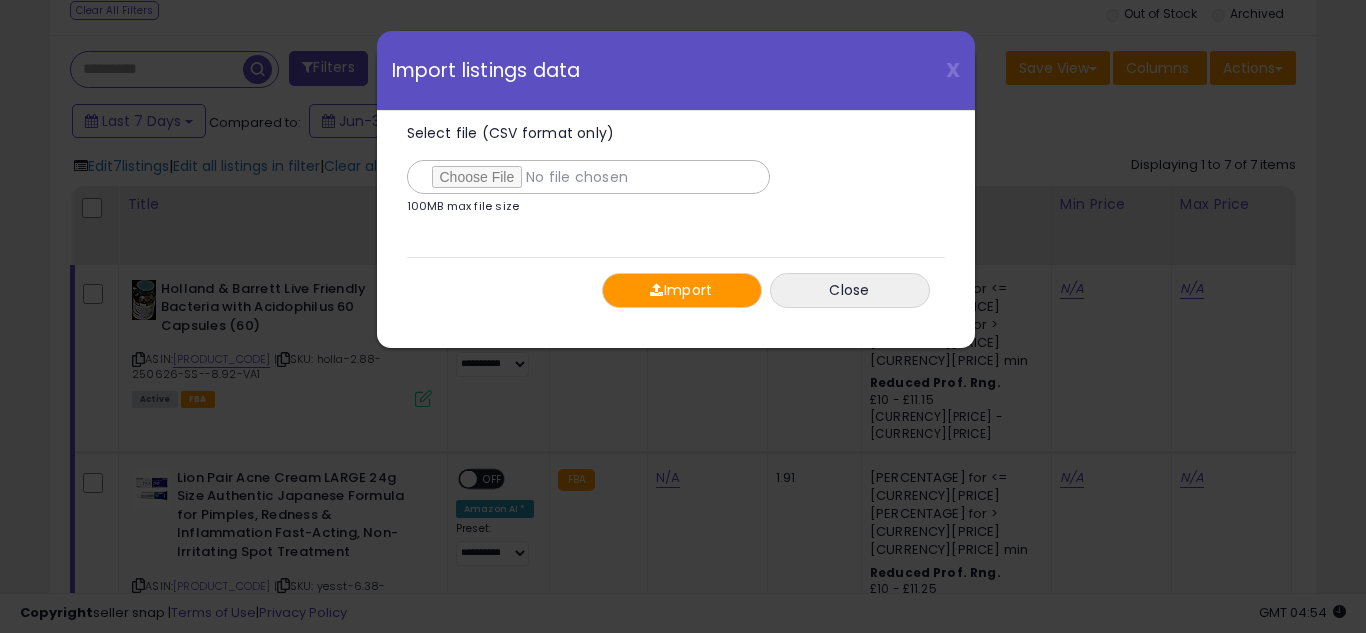 click on "Import" at bounding box center [682, 290] 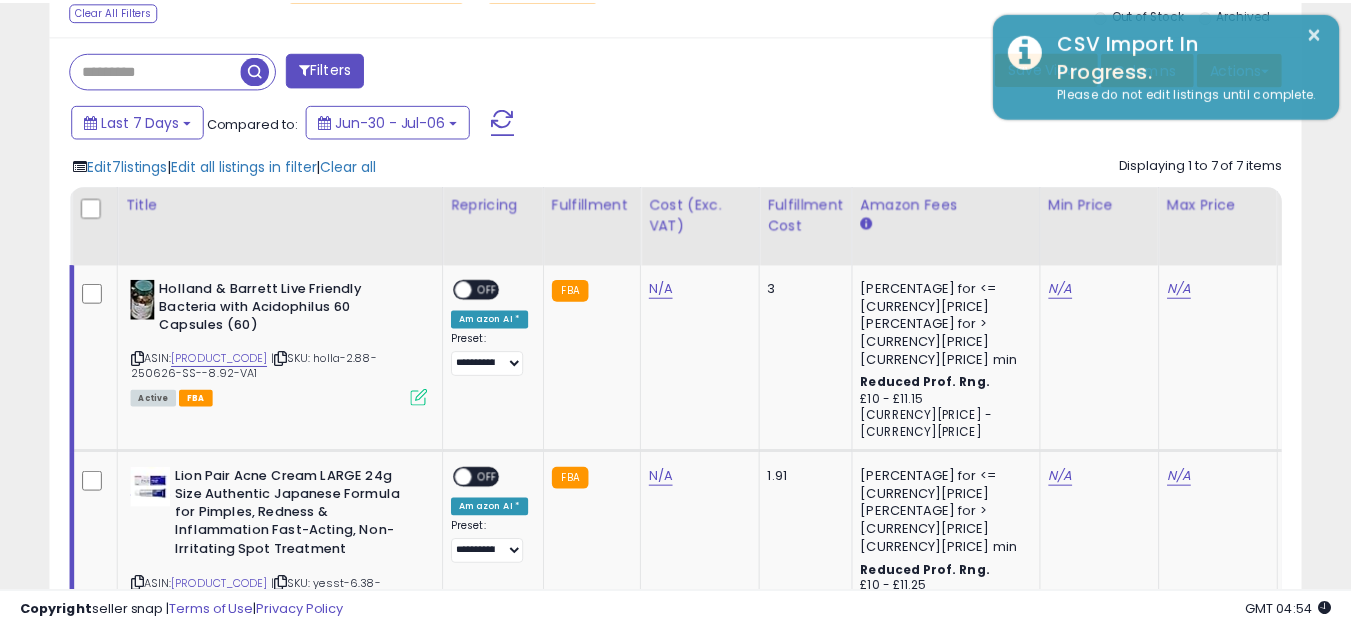 scroll, scrollTop: 410, scrollLeft: 724, axis: both 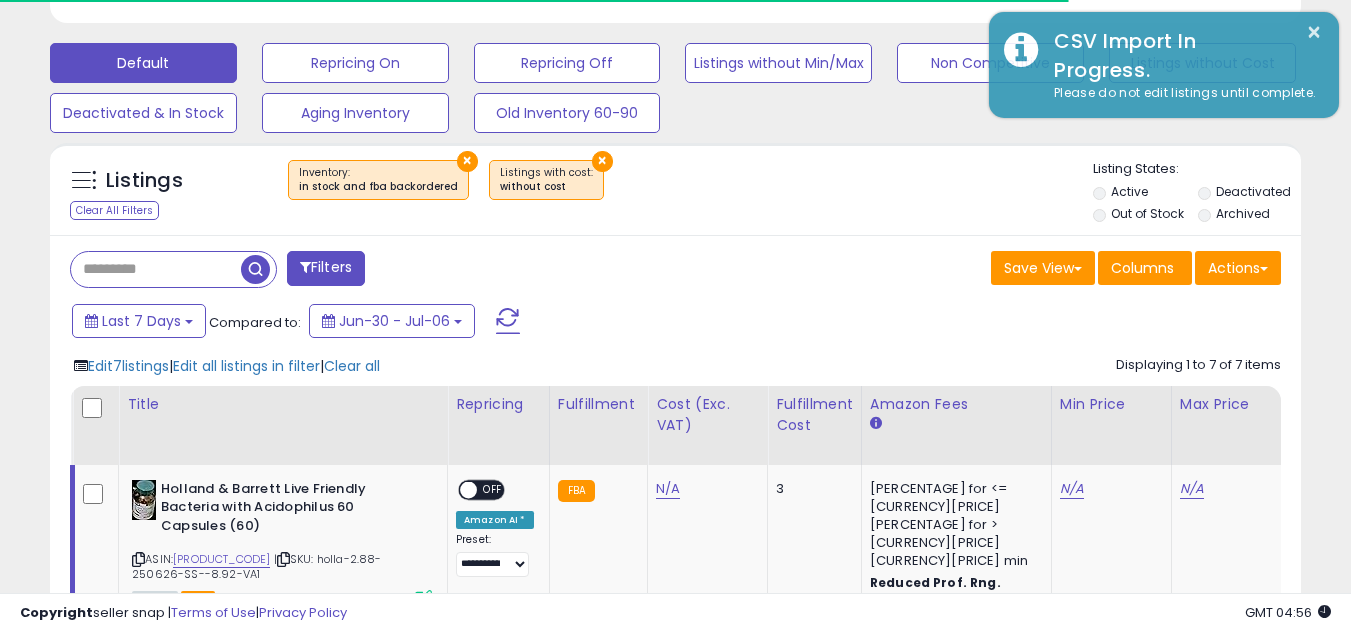click on "Filters" at bounding box center (326, 268) 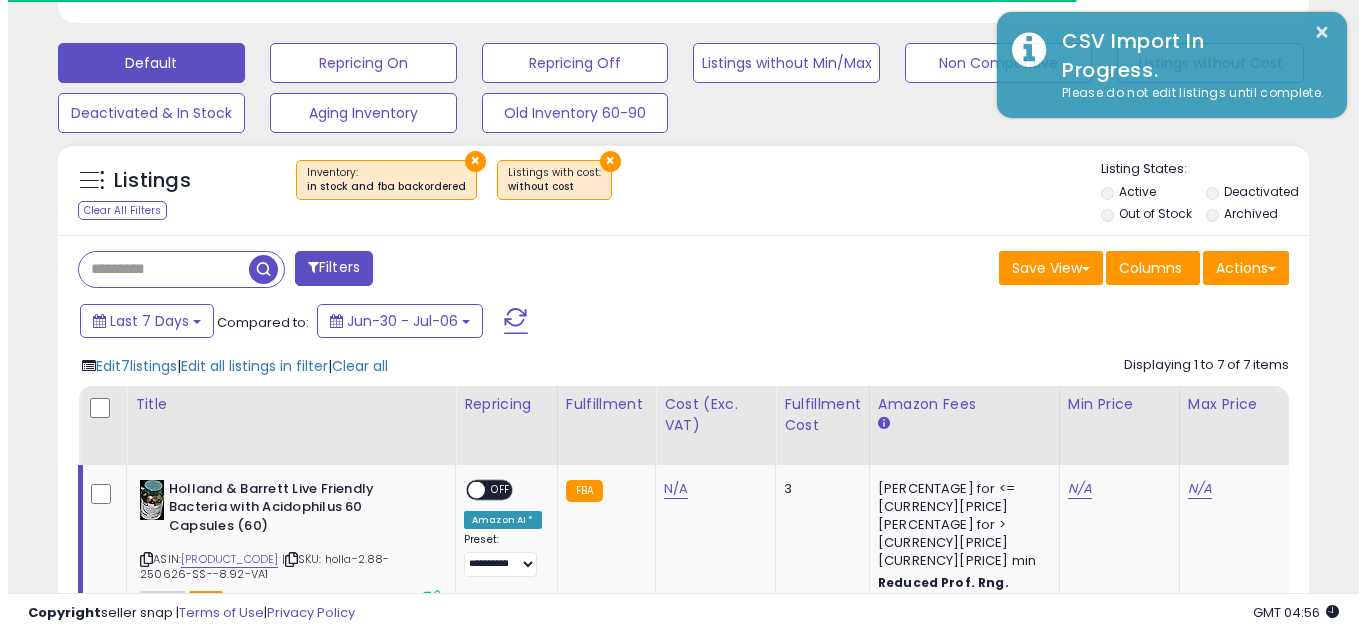 scroll, scrollTop: 198, scrollLeft: 0, axis: vertical 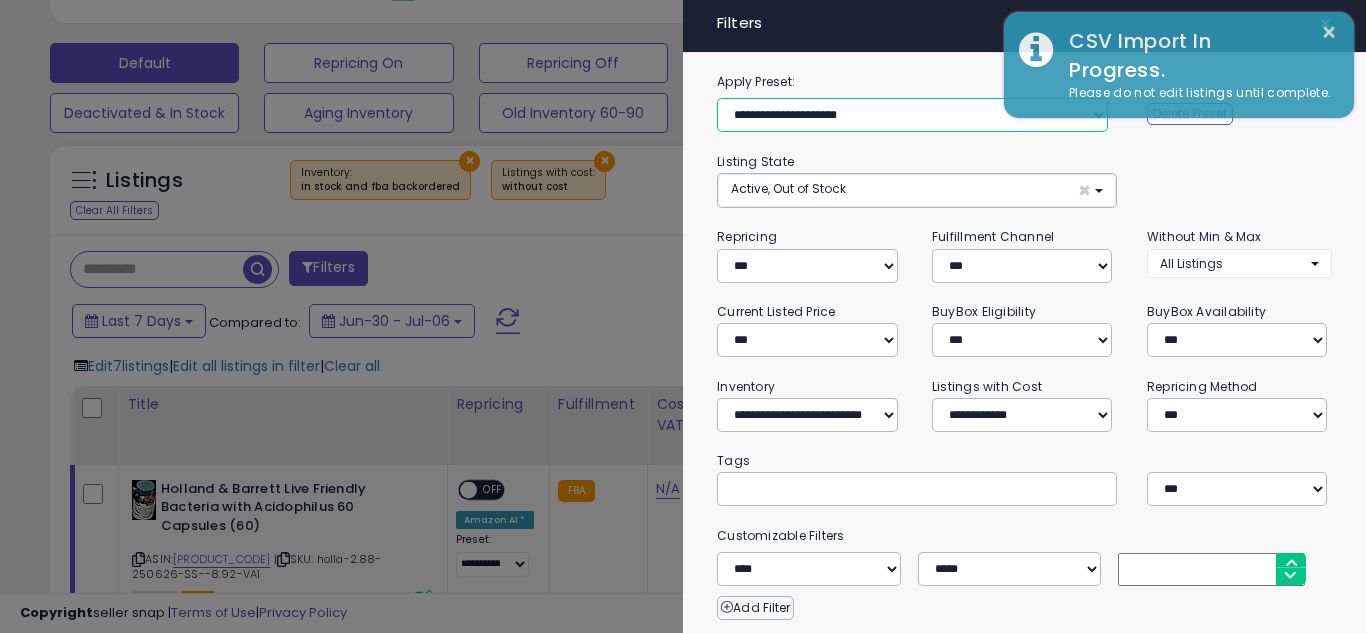 click on "**********" at bounding box center [912, 115] 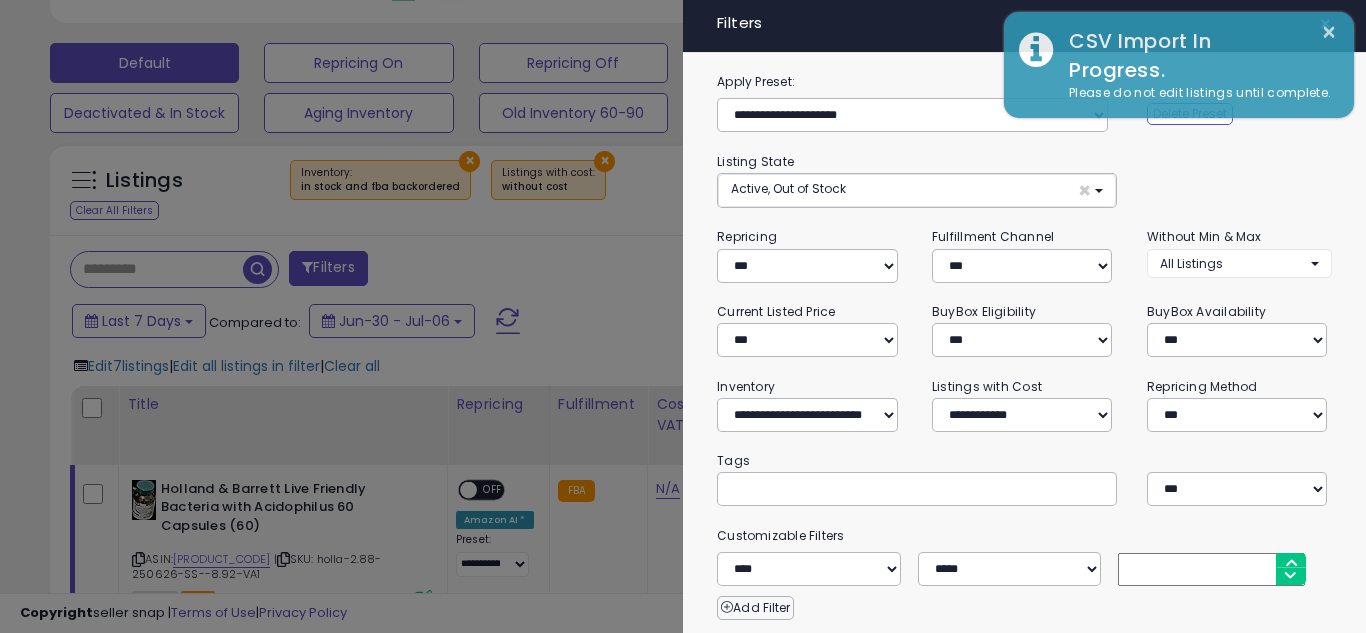 click at bounding box center [683, 316] 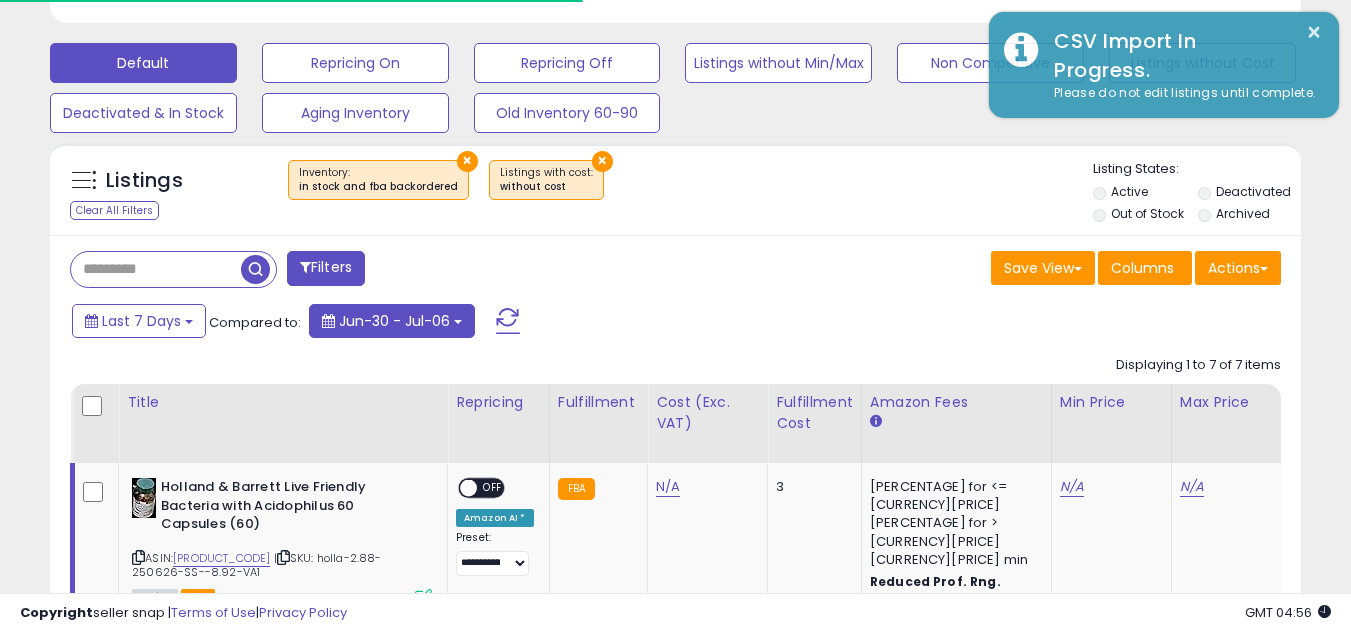 scroll, scrollTop: 410, scrollLeft: 724, axis: both 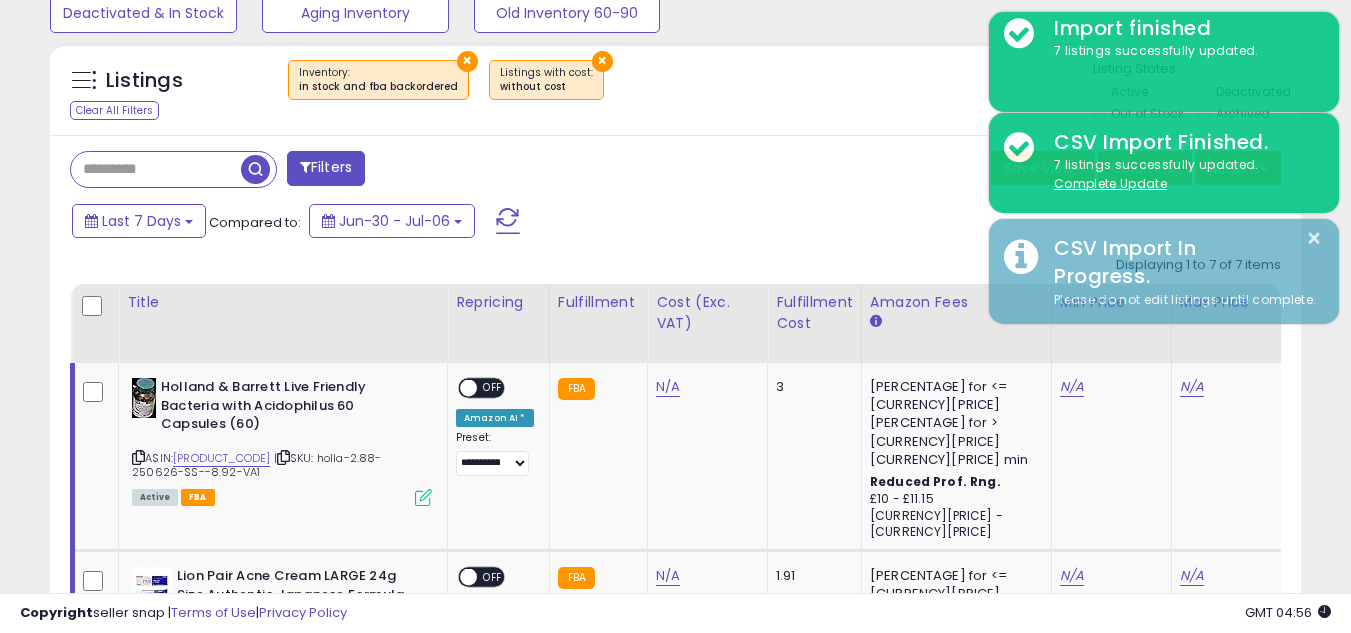 click 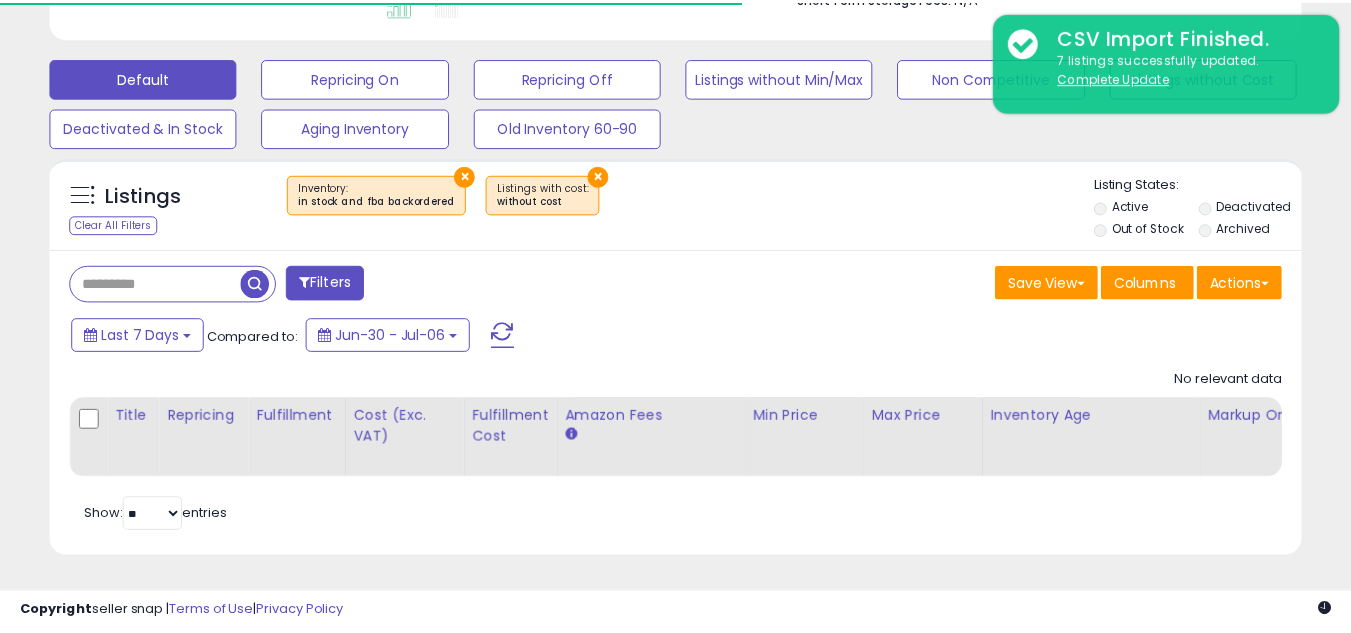 scroll, scrollTop: 587, scrollLeft: 0, axis: vertical 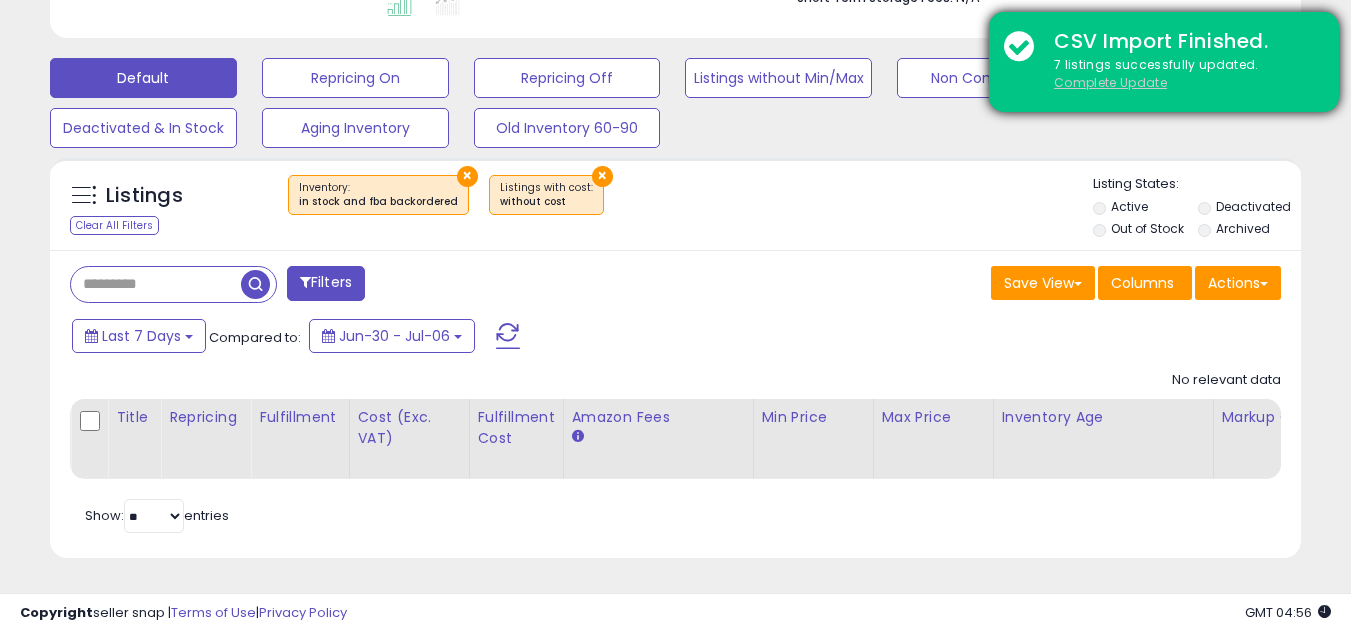 click on "Complete Update" at bounding box center (1110, 82) 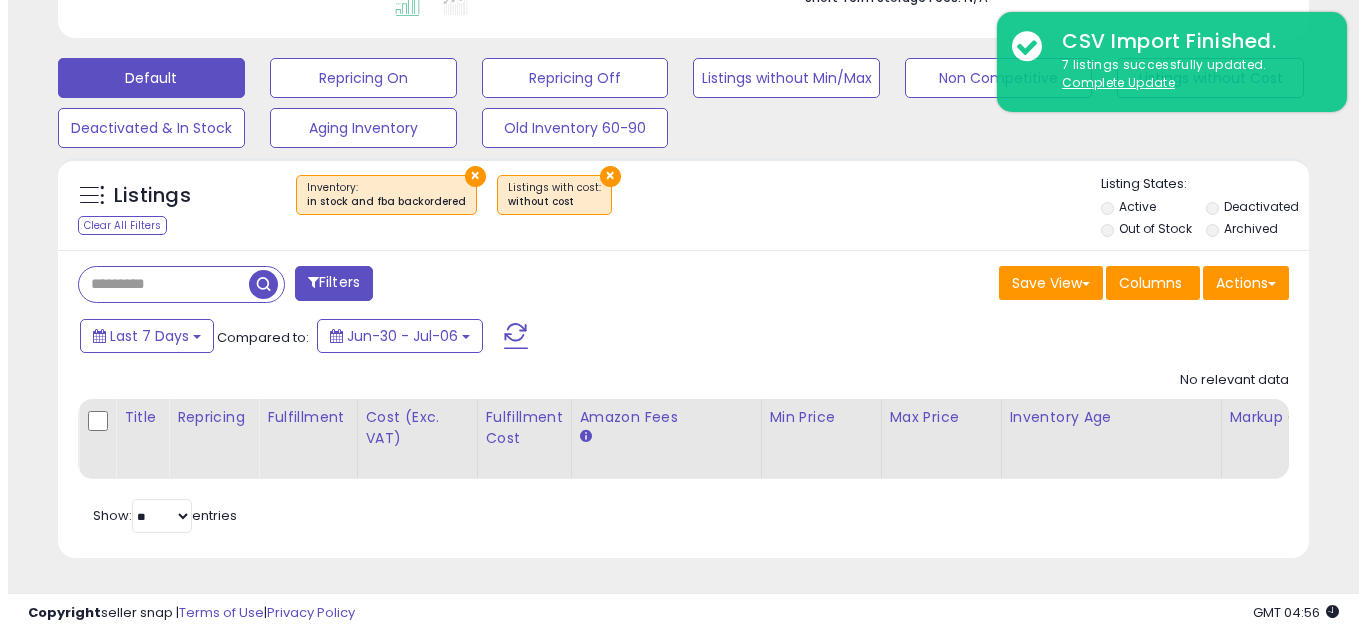 scroll, scrollTop: 999590, scrollLeft: 999267, axis: both 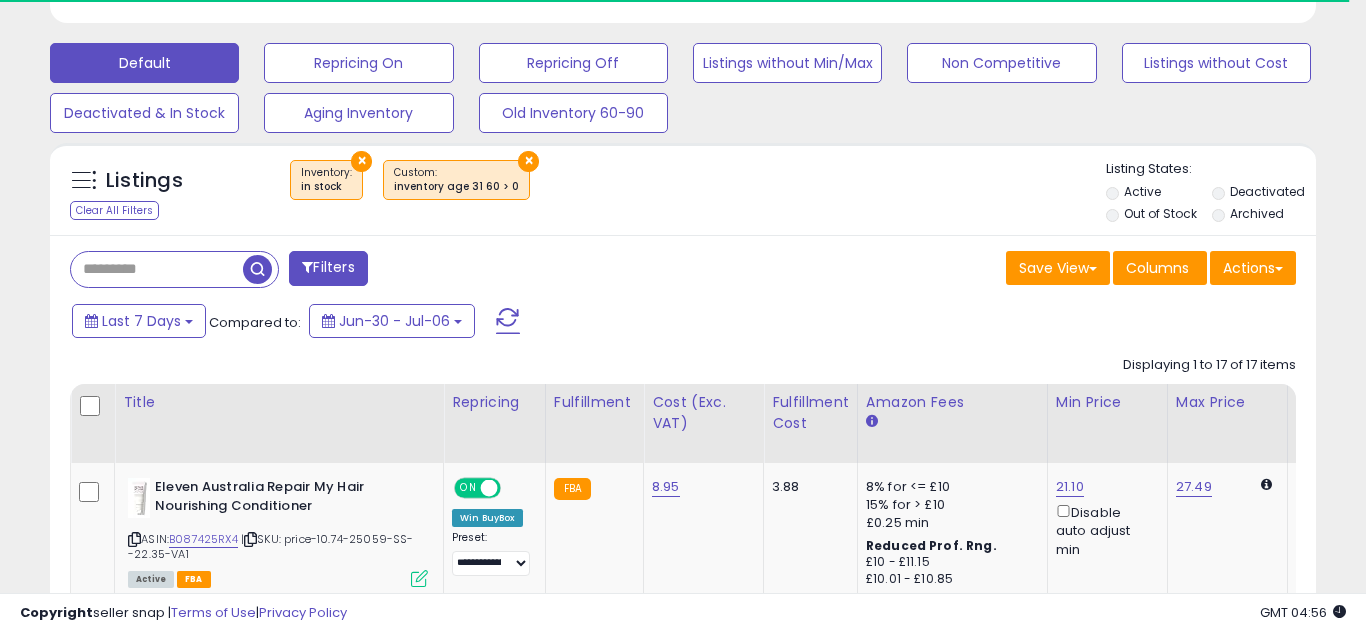 click on "Clear All Filters" at bounding box center [114, 210] 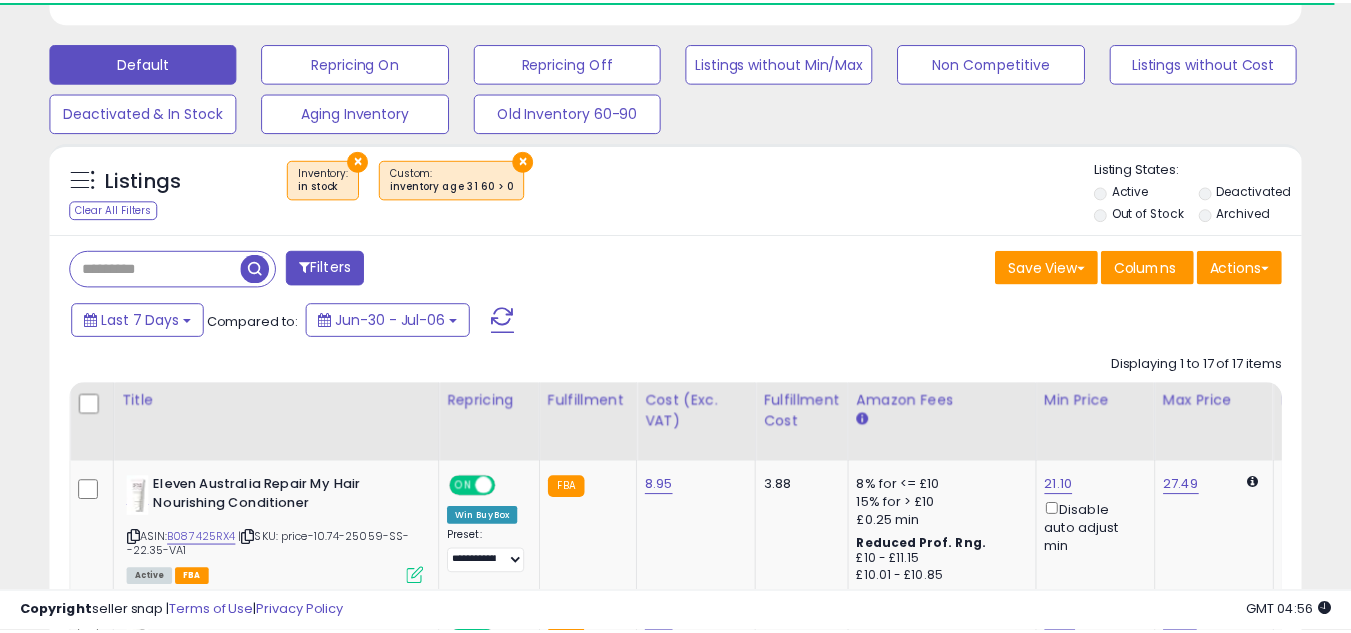 scroll, scrollTop: 999590, scrollLeft: 999267, axis: both 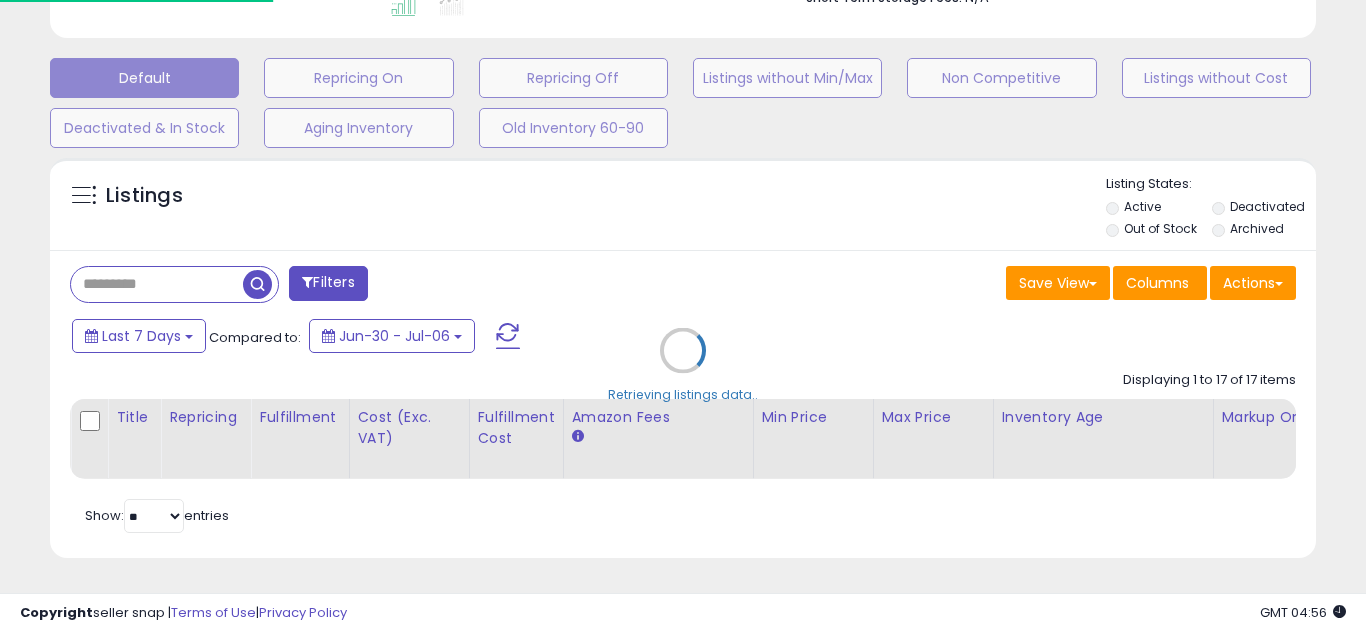 select on "***" 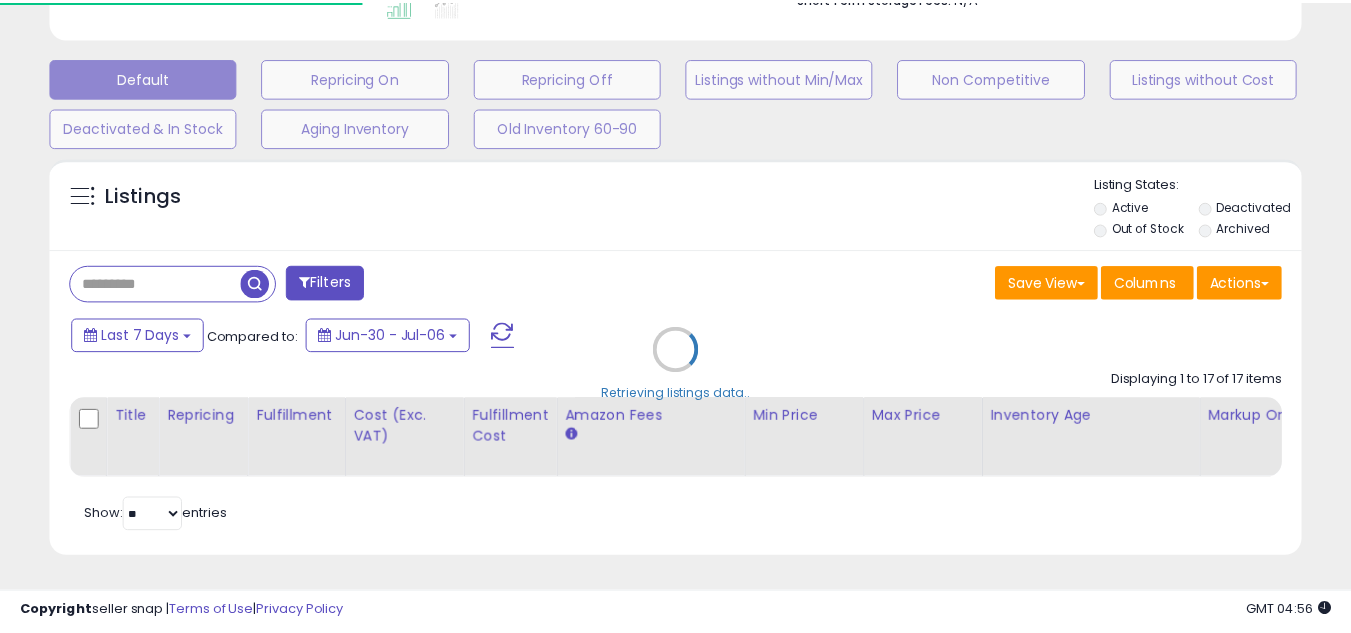 scroll, scrollTop: 0, scrollLeft: 0, axis: both 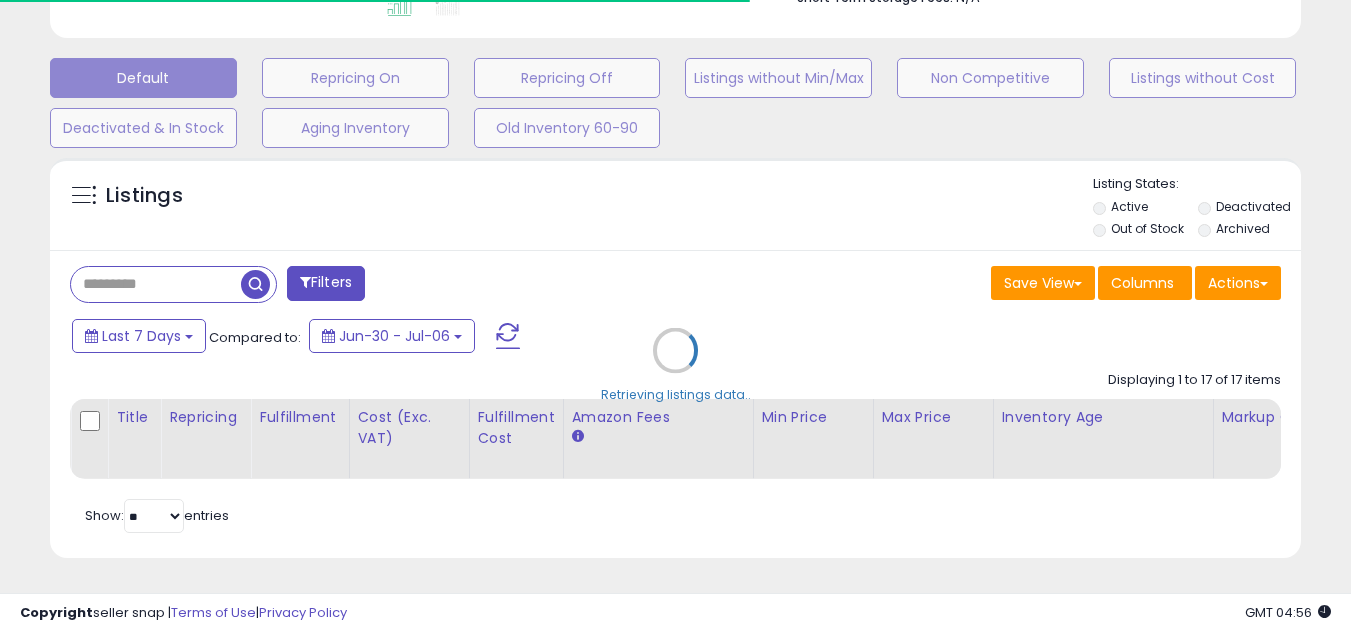 click on "Retrieving listings data.." at bounding box center [675, 365] 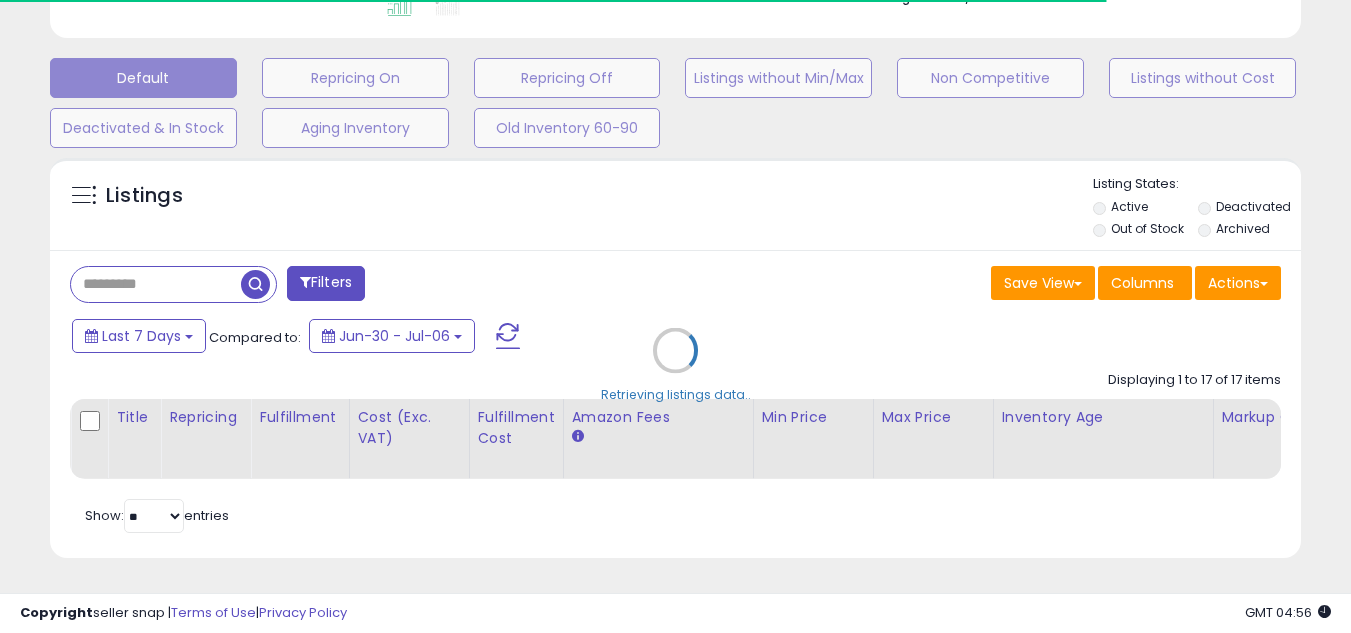 select on "*" 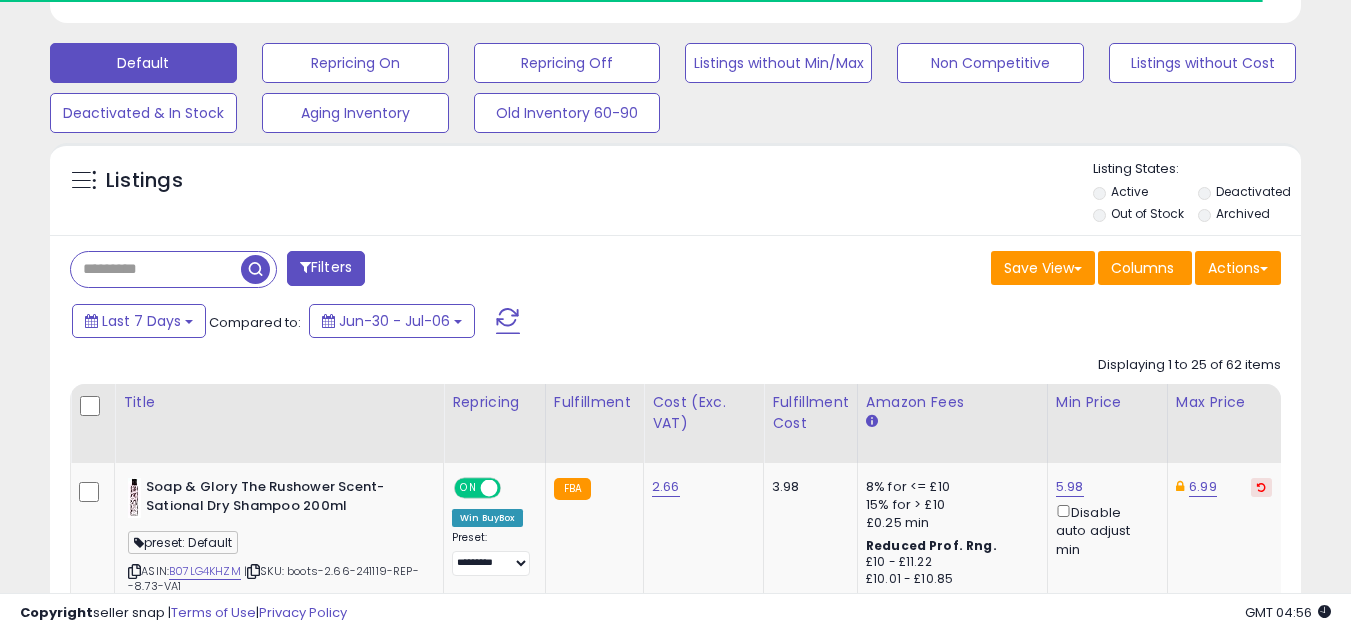 click on "Filters" at bounding box center [326, 268] 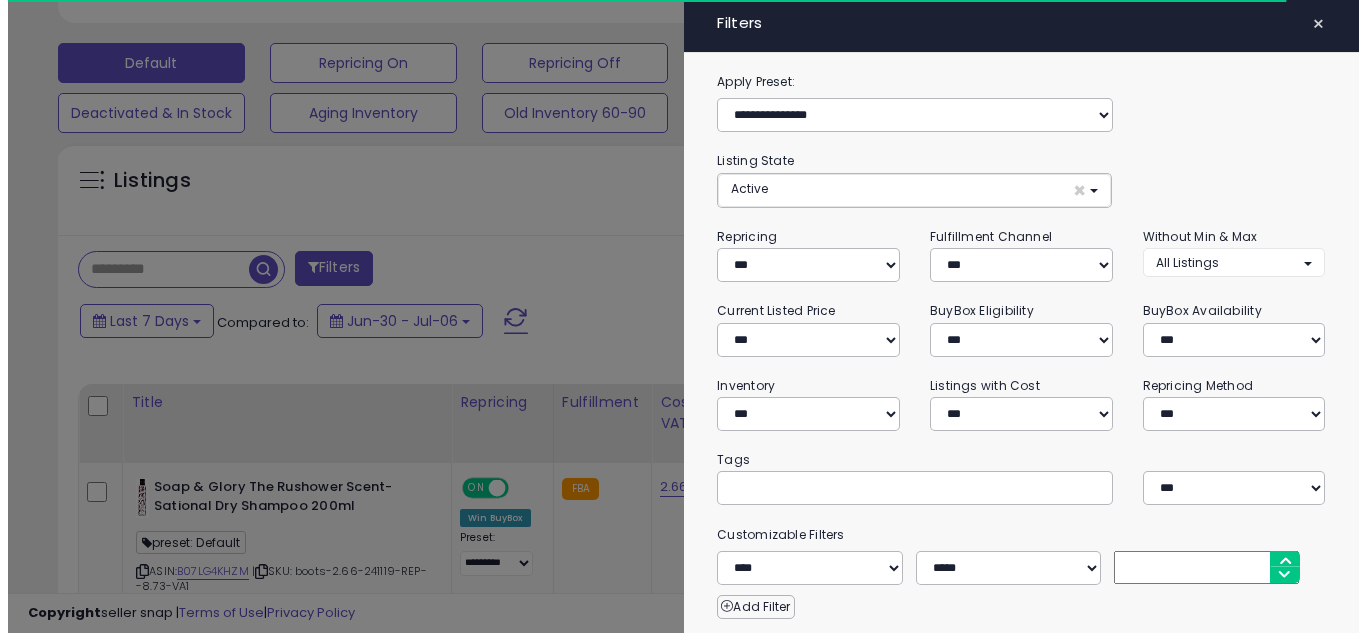 scroll, scrollTop: 999590, scrollLeft: 999267, axis: both 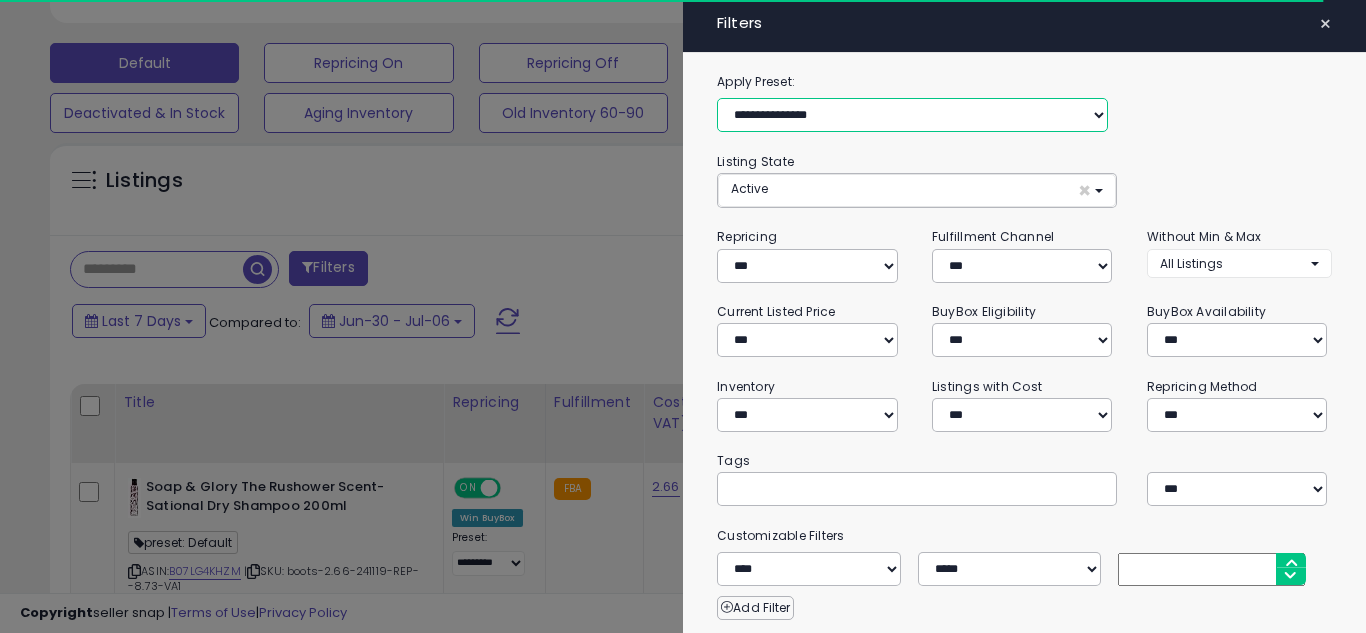 click on "**********" at bounding box center (912, 115) 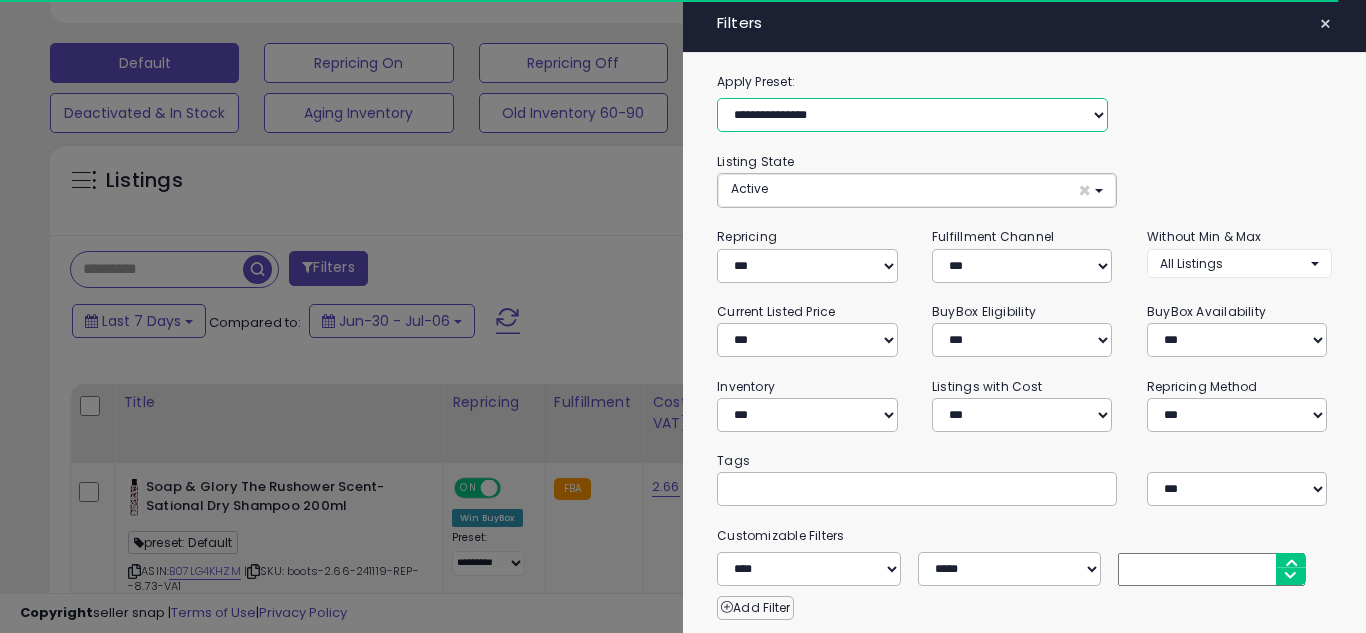 scroll, scrollTop: 999590, scrollLeft: 999267, axis: both 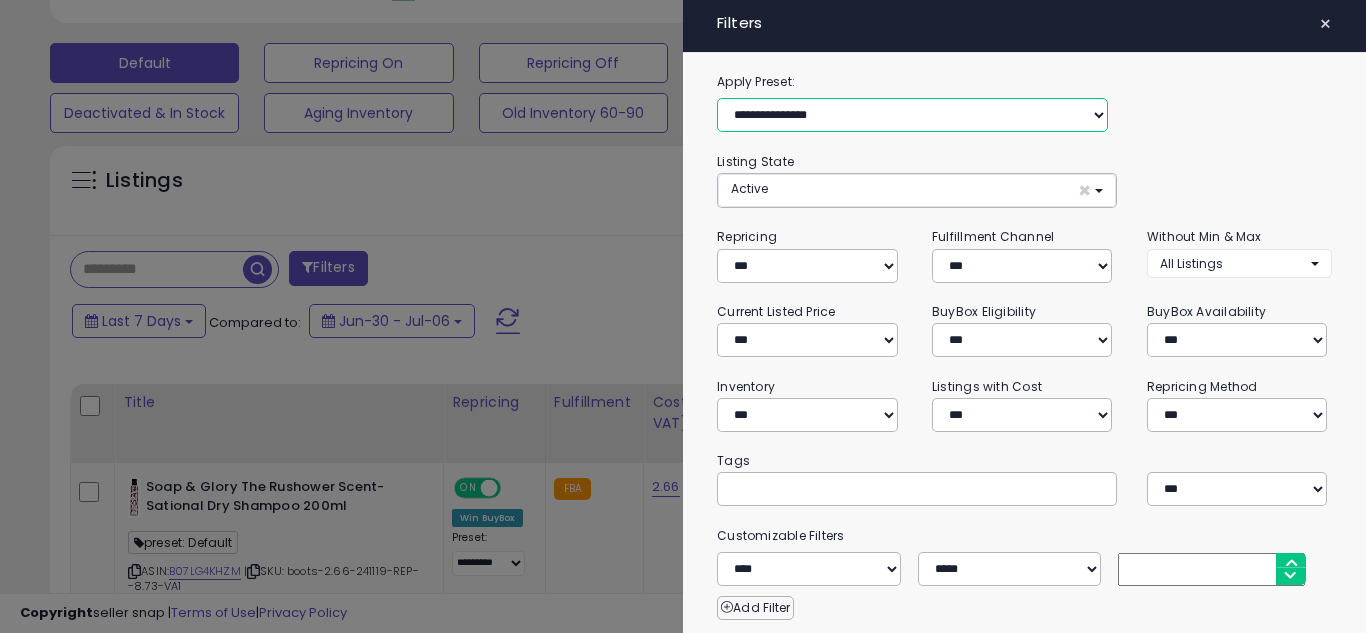 select on "**********" 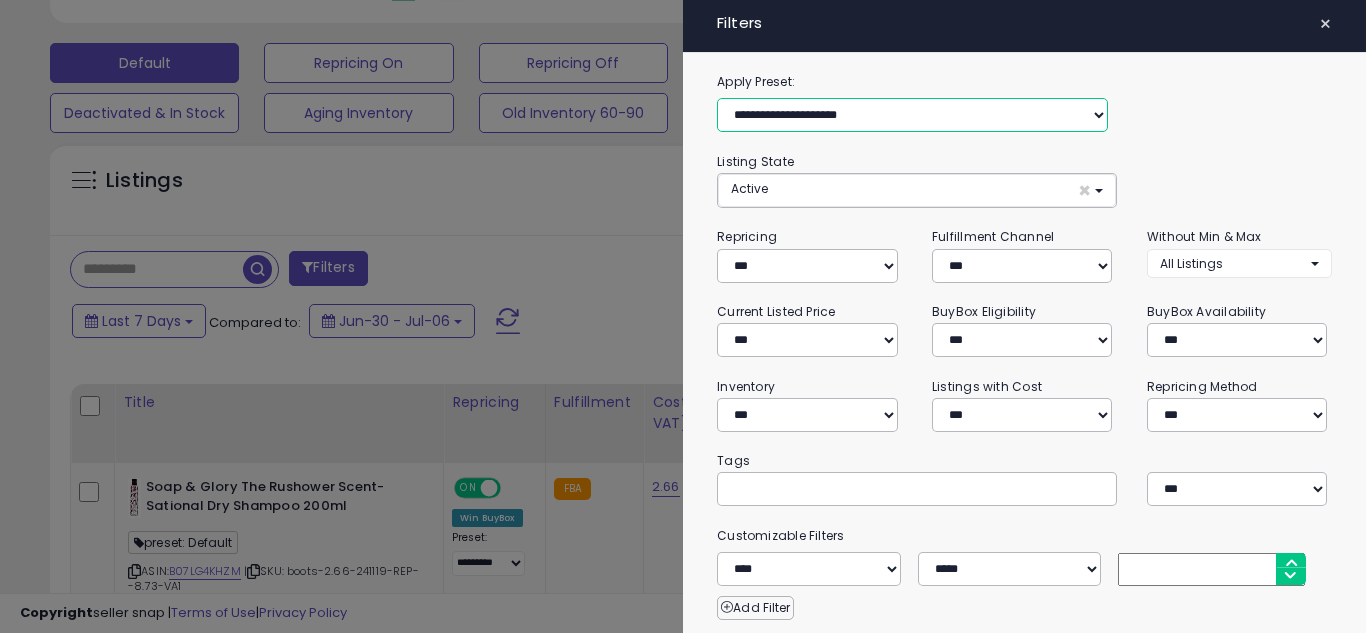 click on "**********" at bounding box center (912, 115) 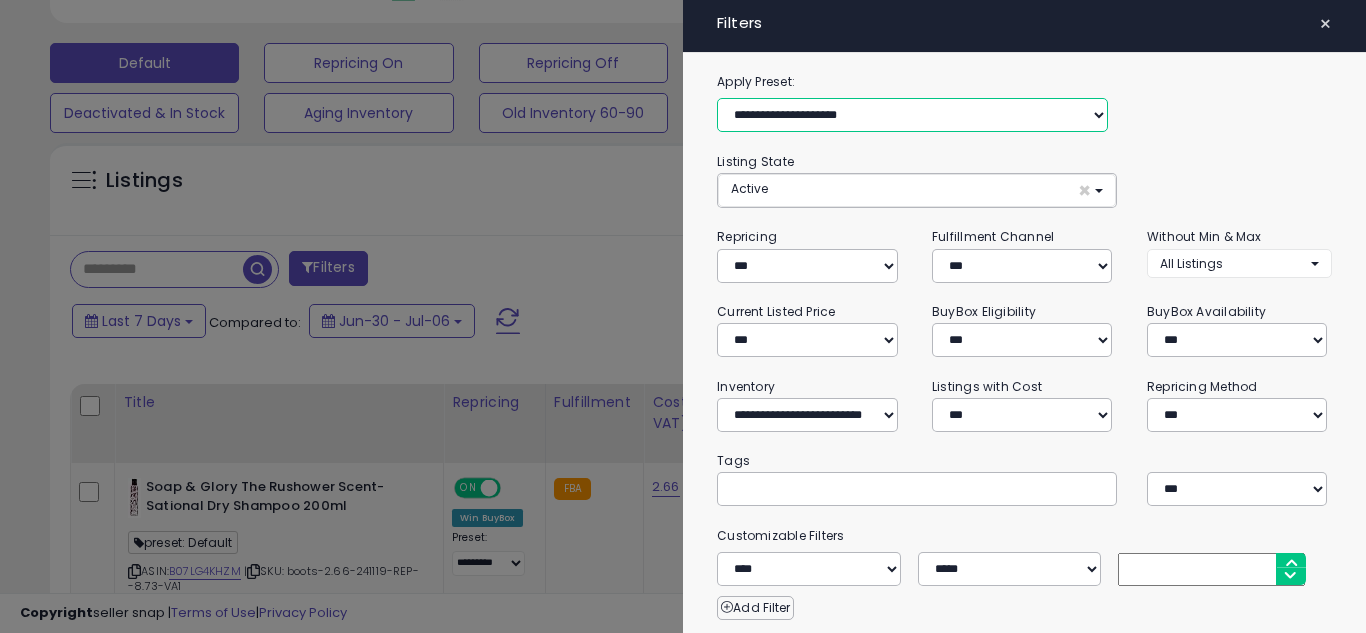 select on "*" 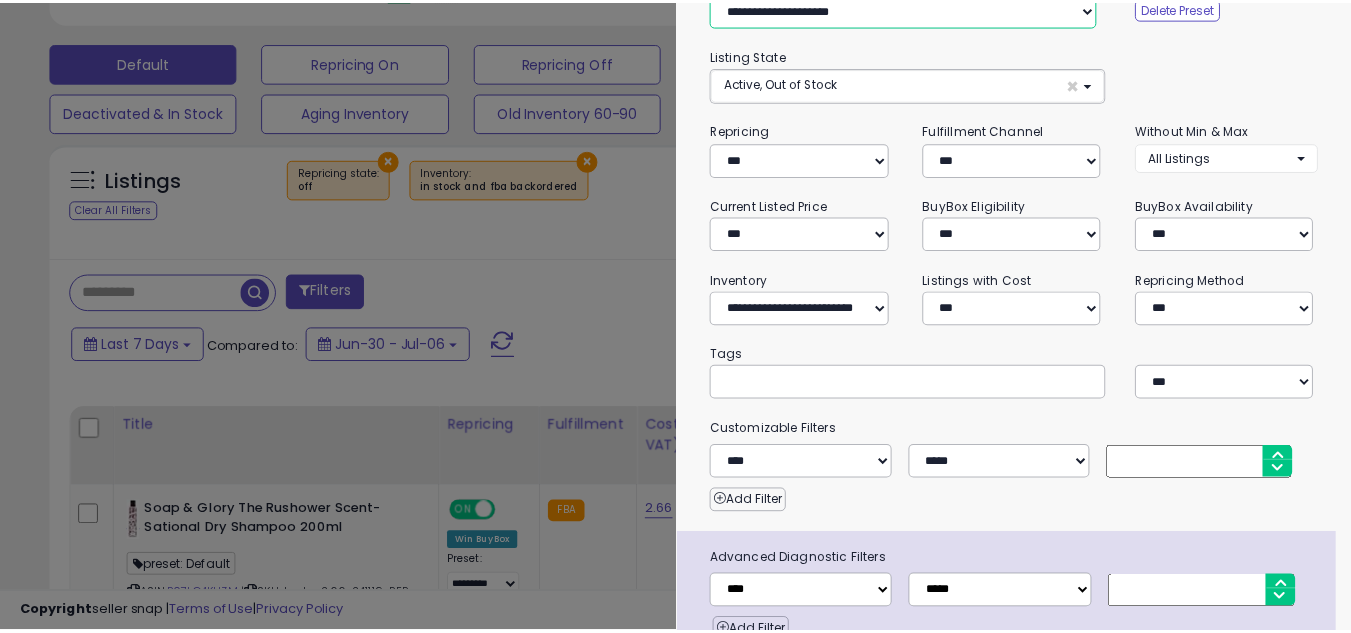 scroll, scrollTop: 200, scrollLeft: 0, axis: vertical 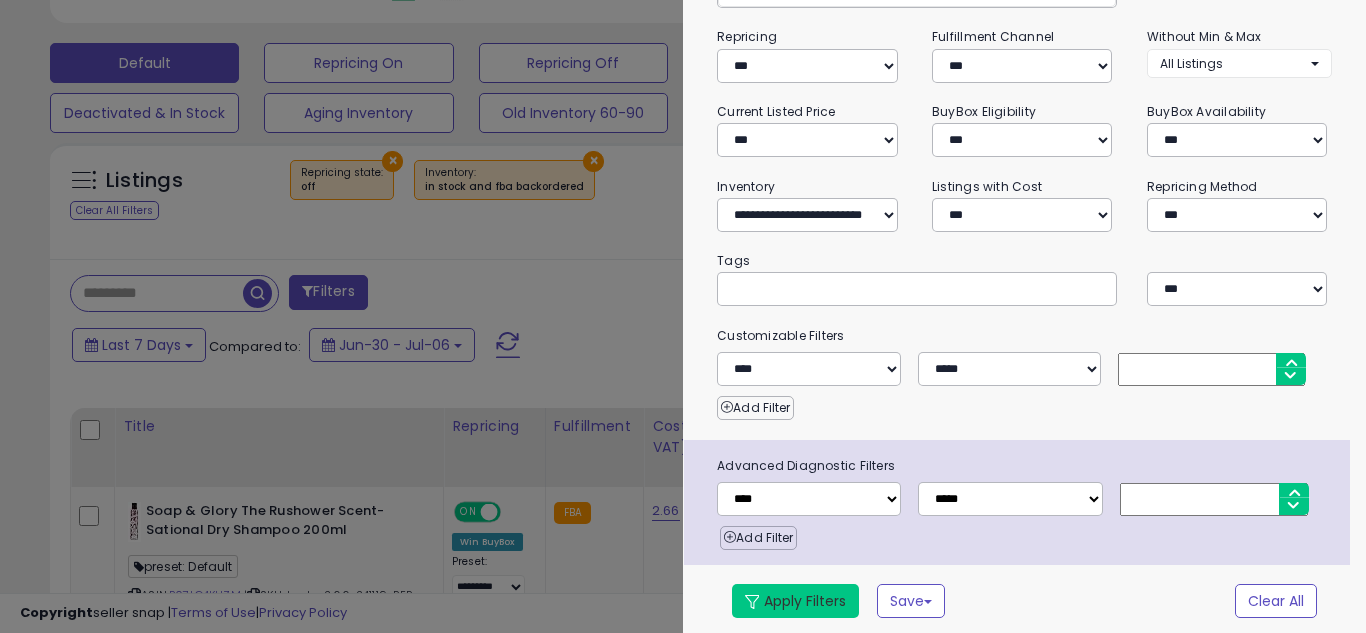 click on "Apply Filters" at bounding box center (795, 601) 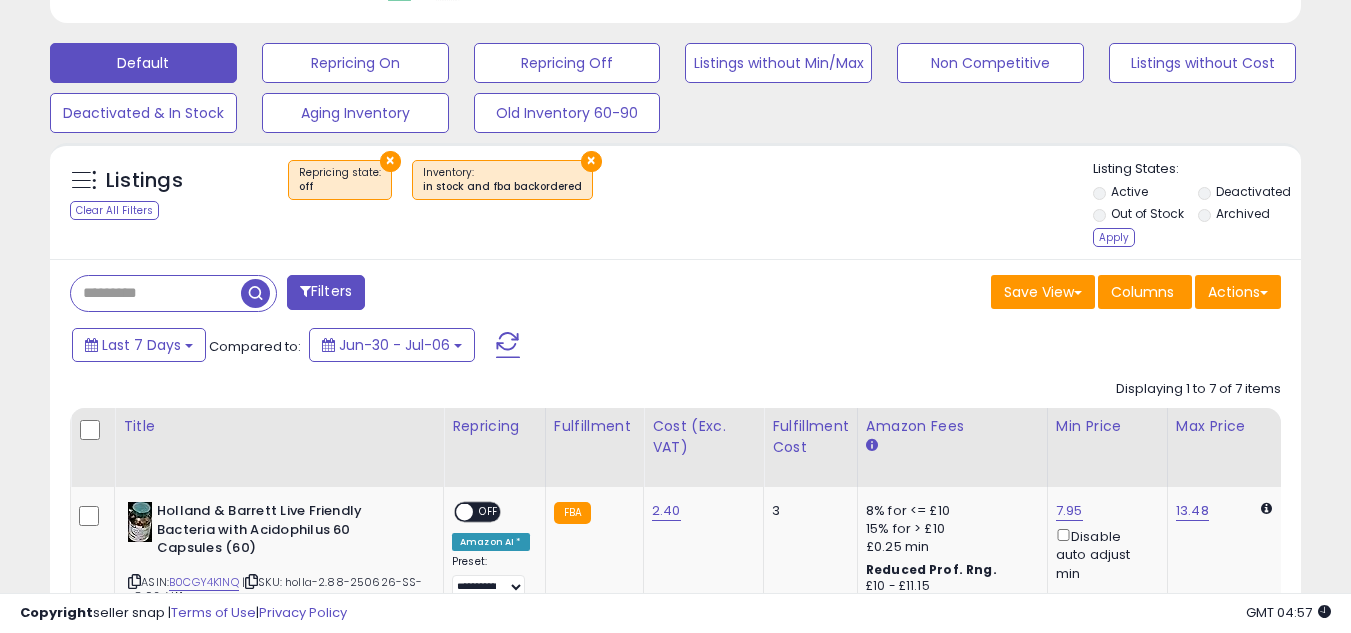 scroll, scrollTop: 410, scrollLeft: 724, axis: both 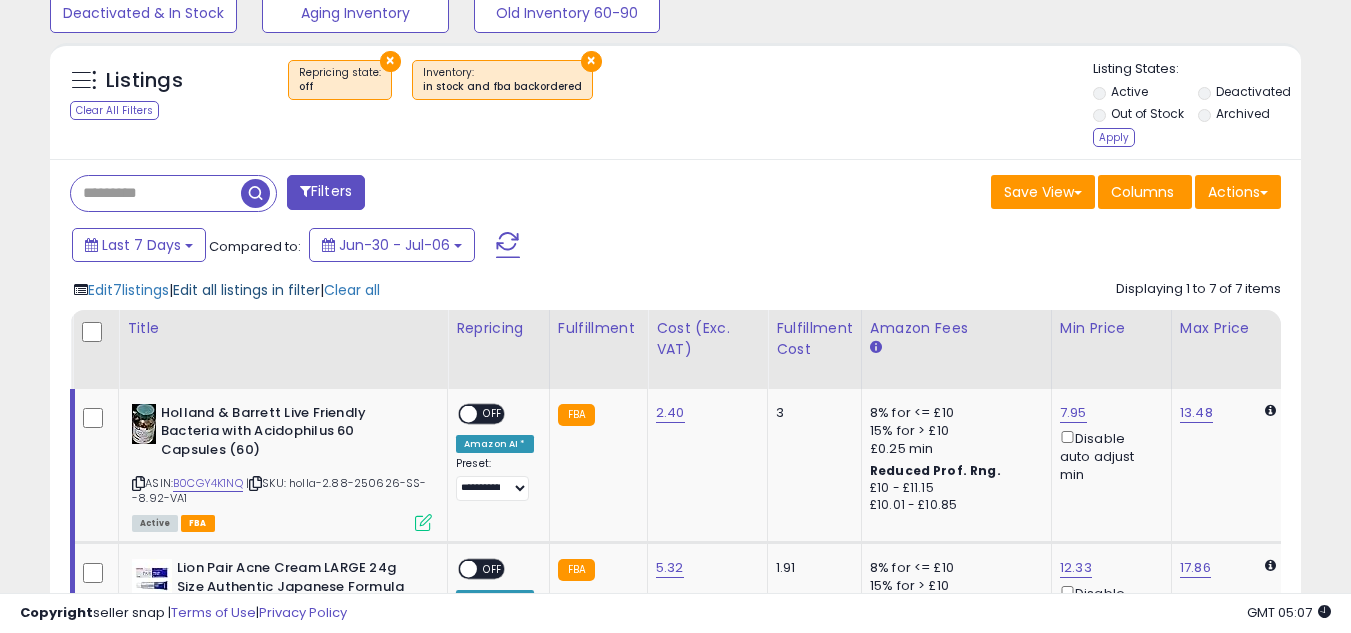 click on "Edit all listings in filter" at bounding box center [246, 290] 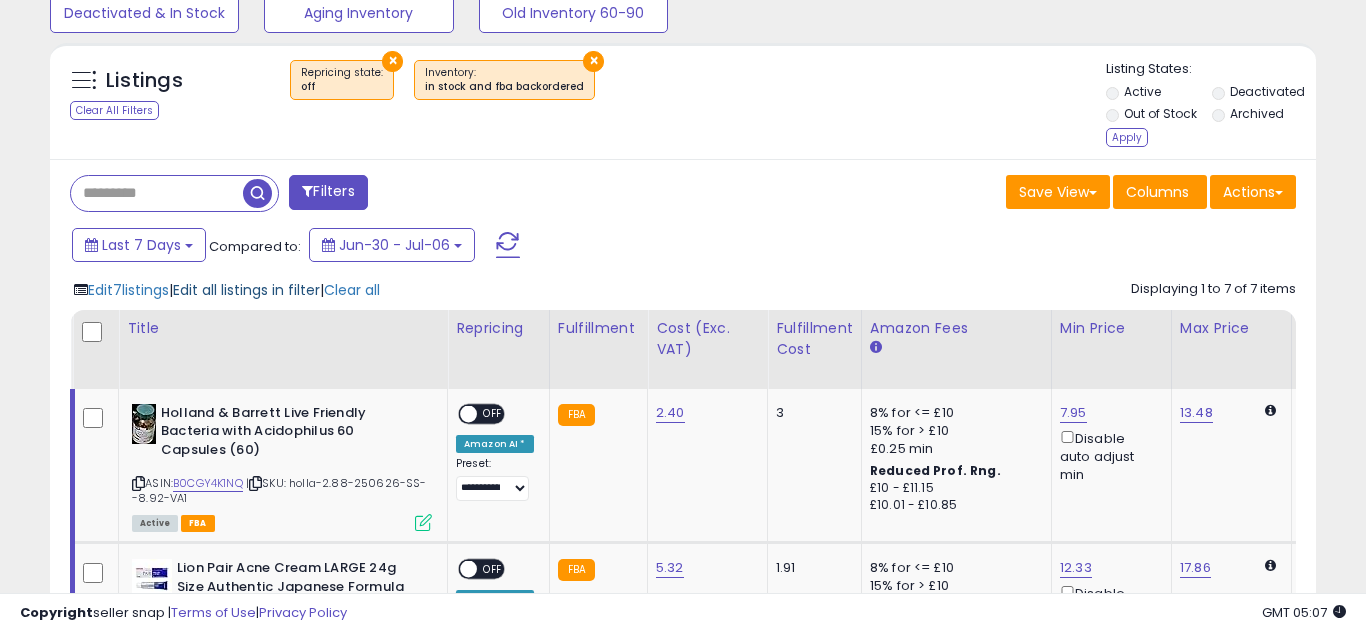 scroll, scrollTop: 999590, scrollLeft: 999267, axis: both 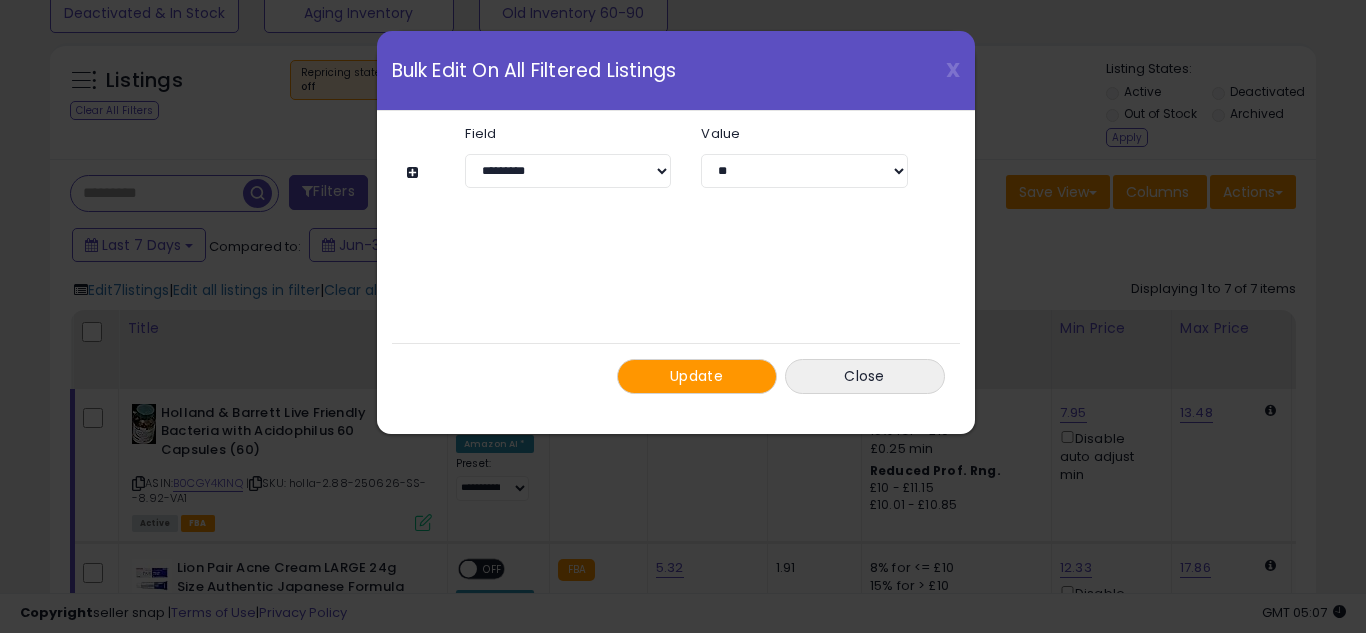 click at bounding box center [415, 172] 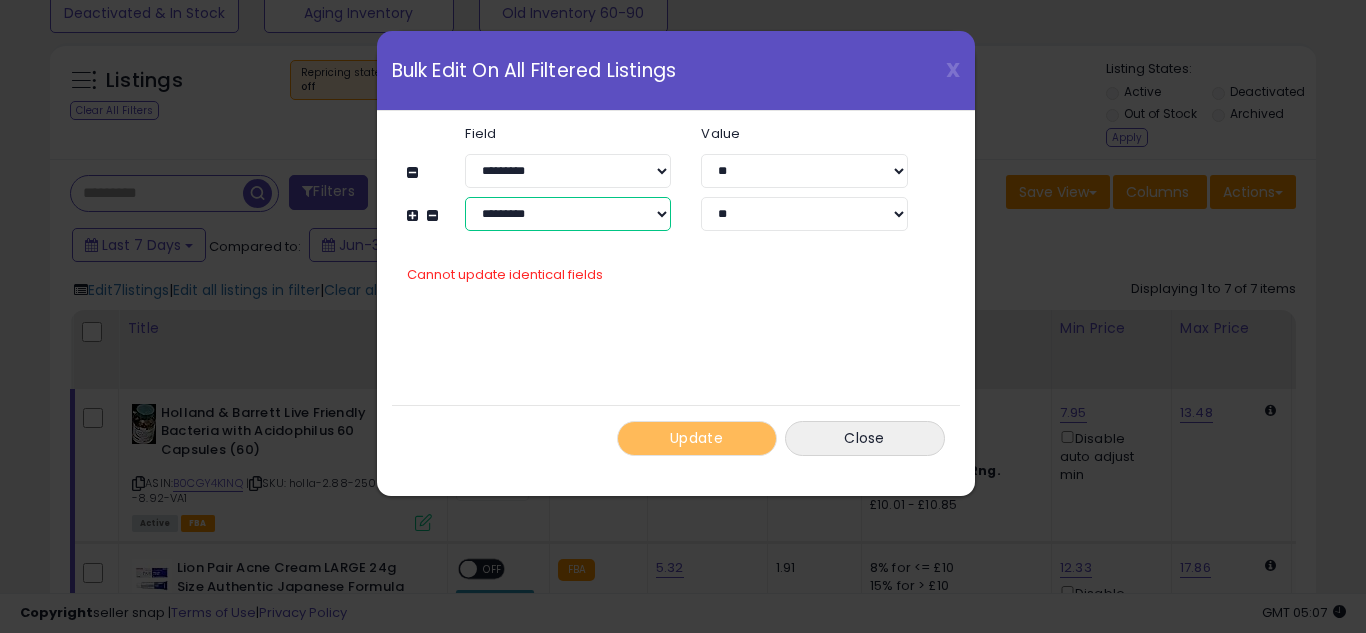 click on "**********" at bounding box center [568, 214] 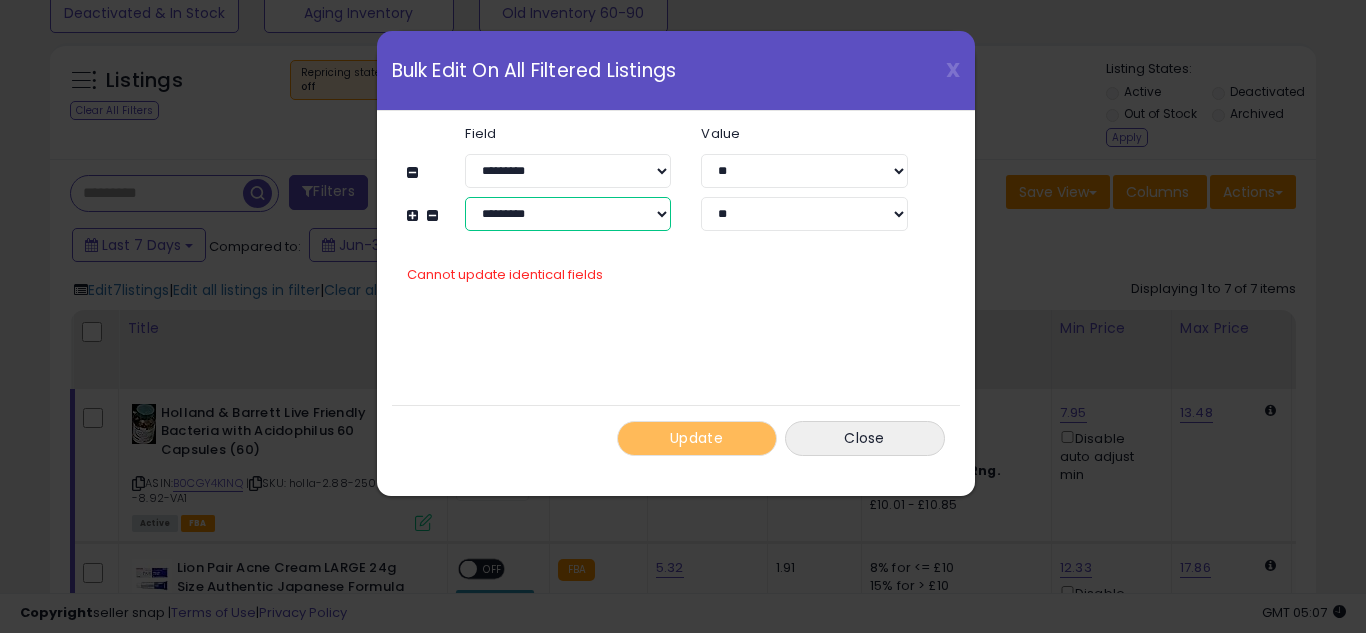 select on "**********" 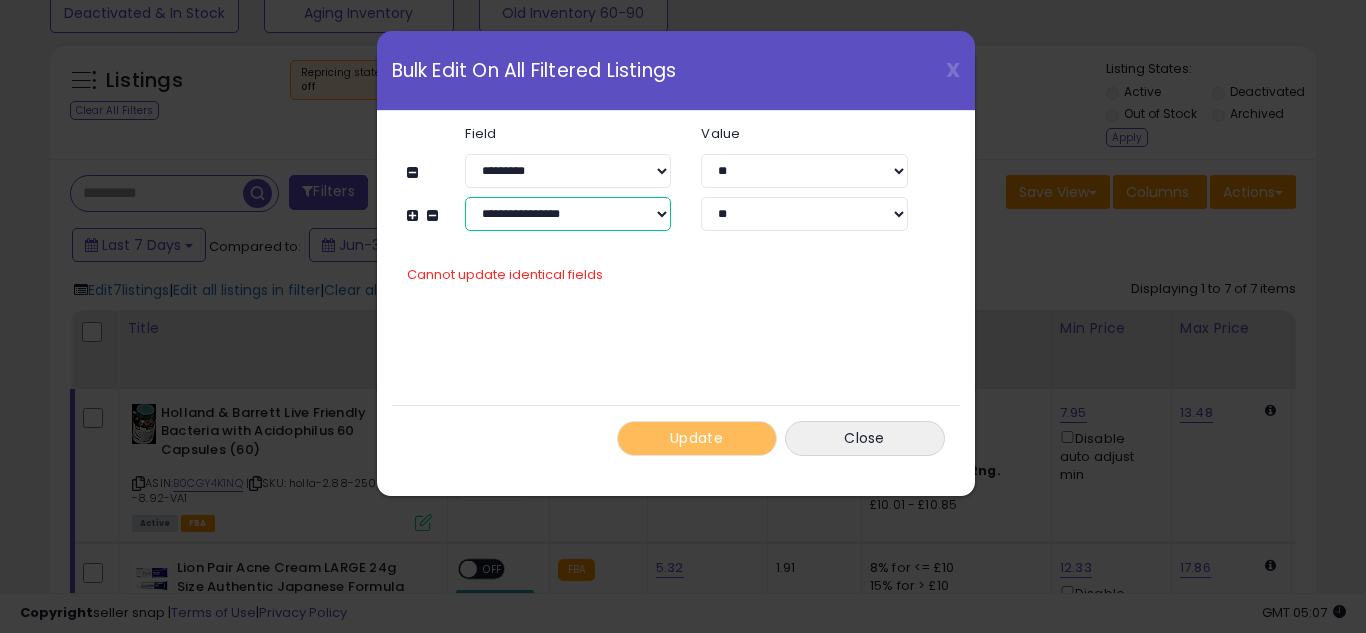 click on "**********" at bounding box center (568, 214) 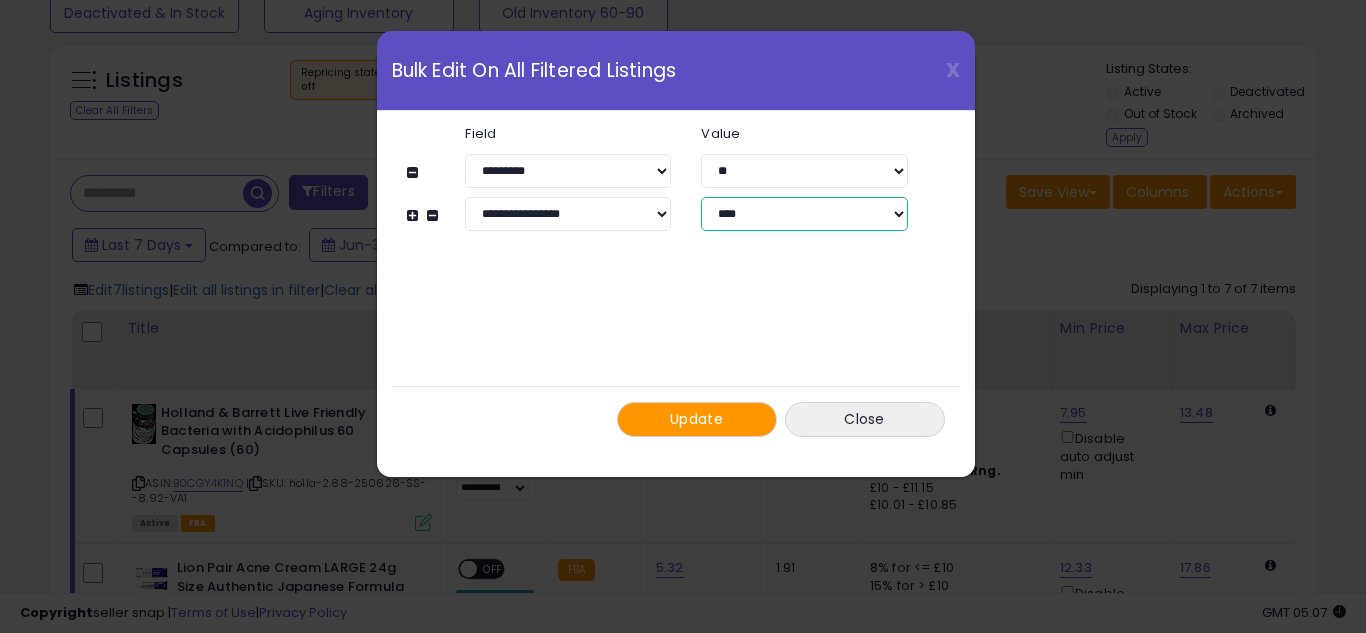 drag, startPoint x: 796, startPoint y: 211, endPoint x: 791, endPoint y: 230, distance: 19.646883 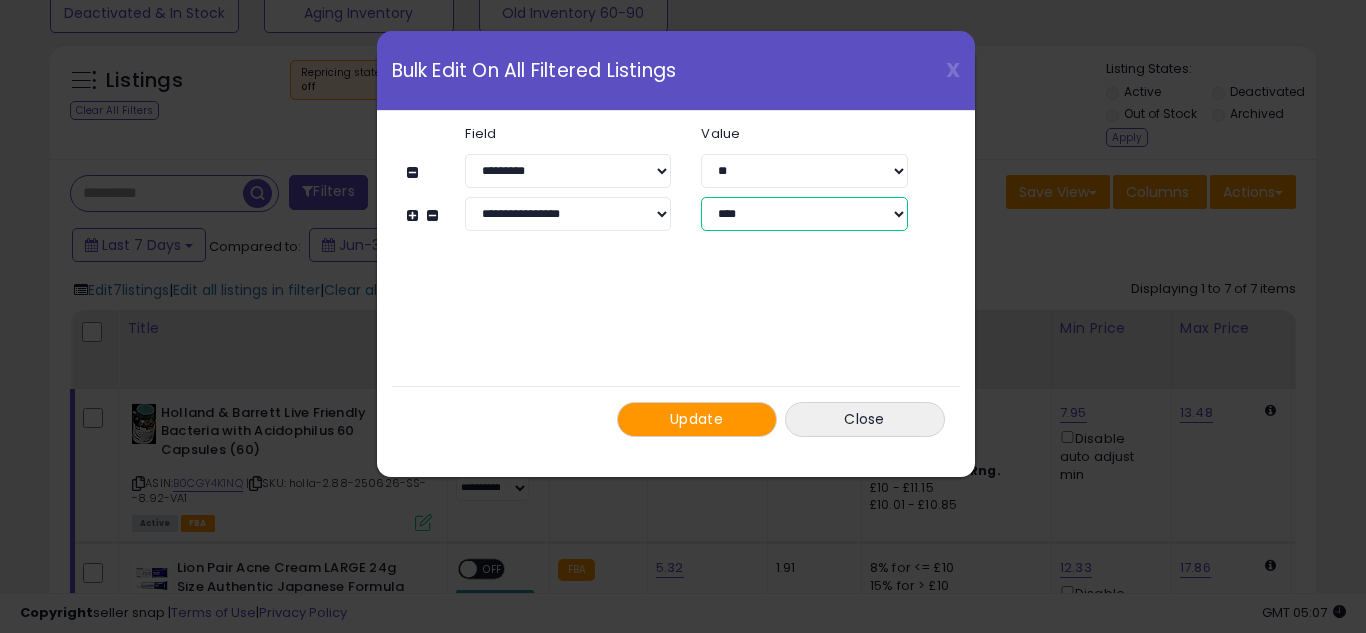 select on "*****" 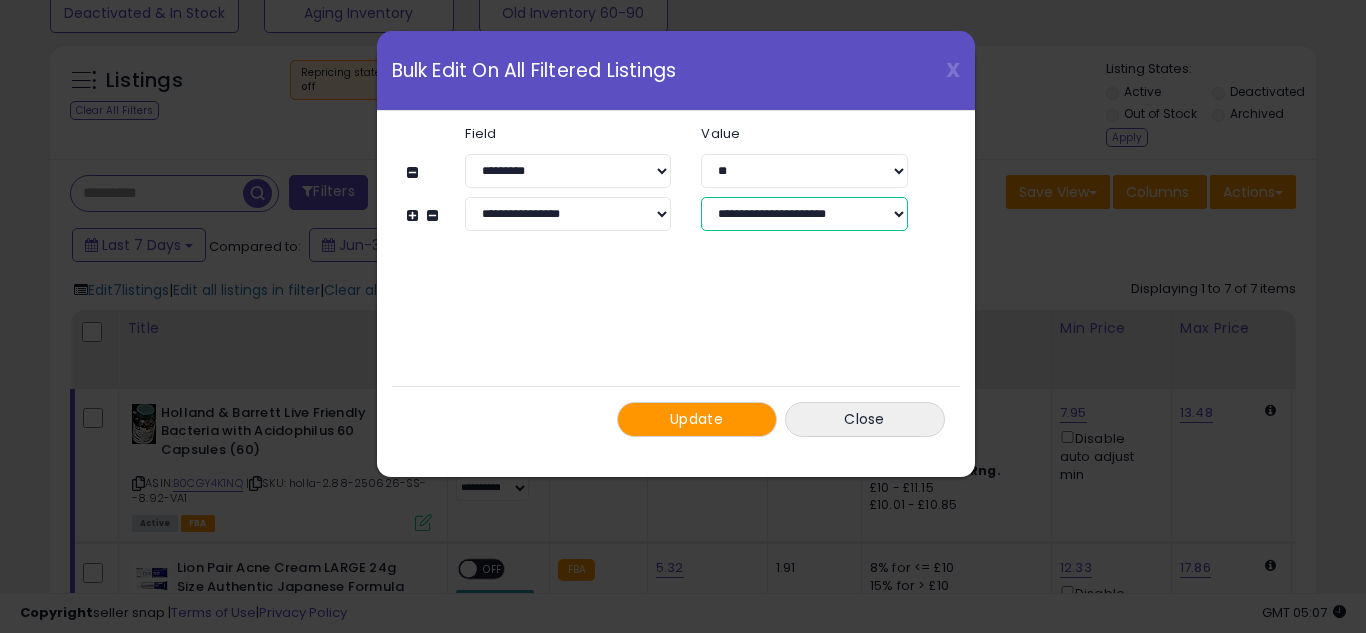 click on "**********" at bounding box center [804, 214] 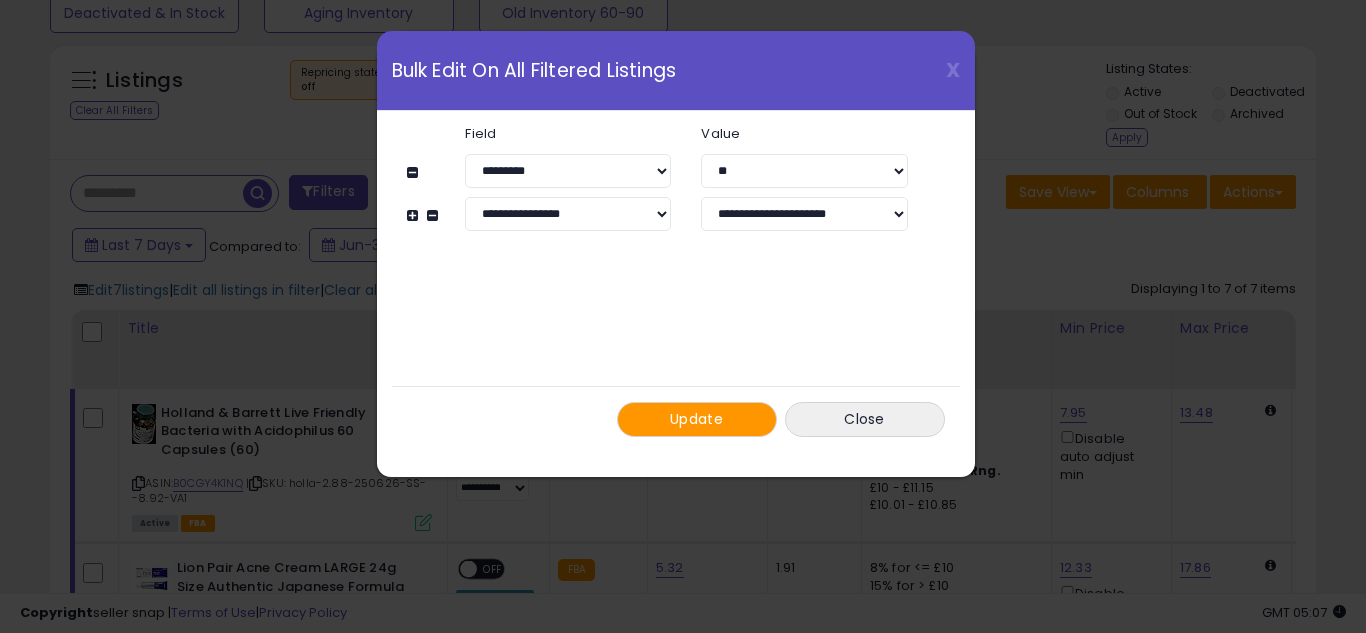click on "Update" at bounding box center (696, 419) 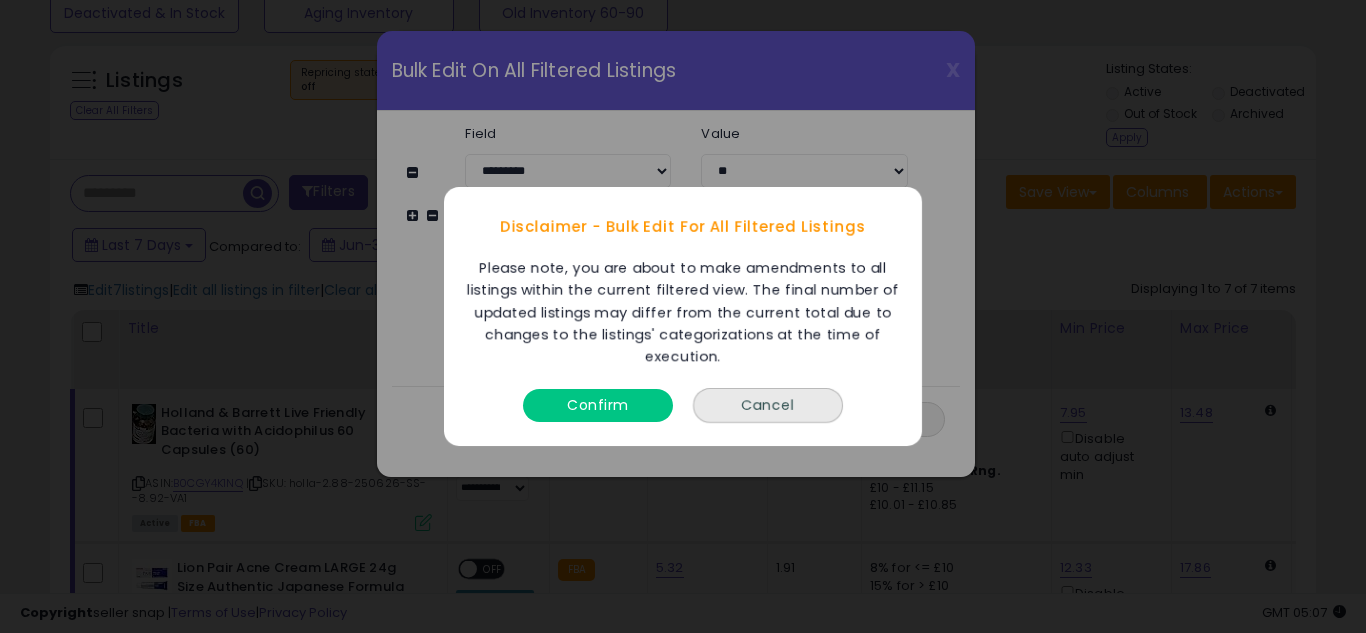 click on "Cancel" at bounding box center (768, 405) 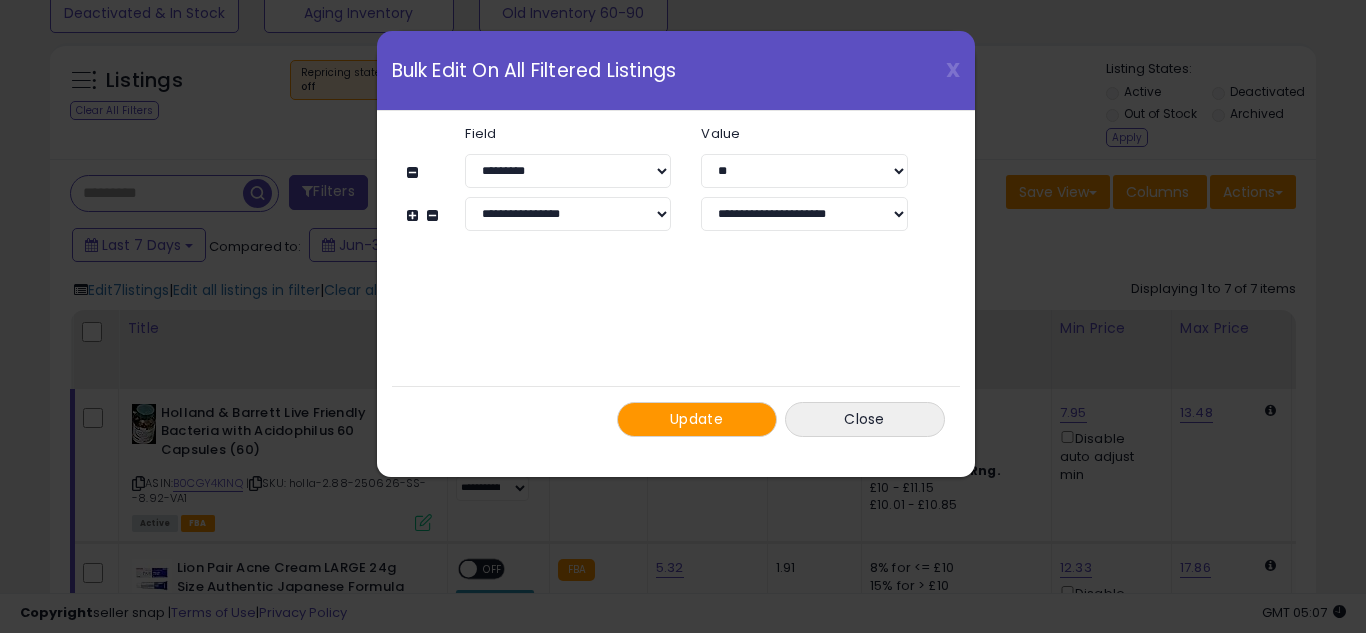 click at bounding box center (415, 215) 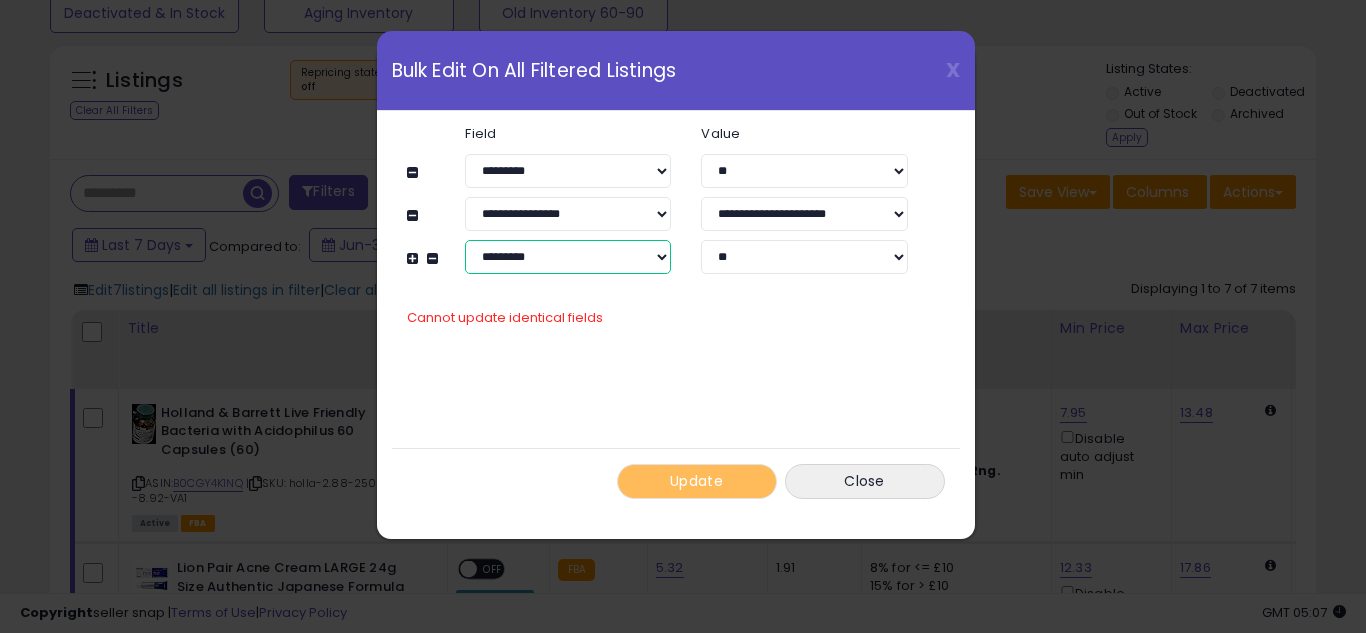 click on "**********" at bounding box center [568, 257] 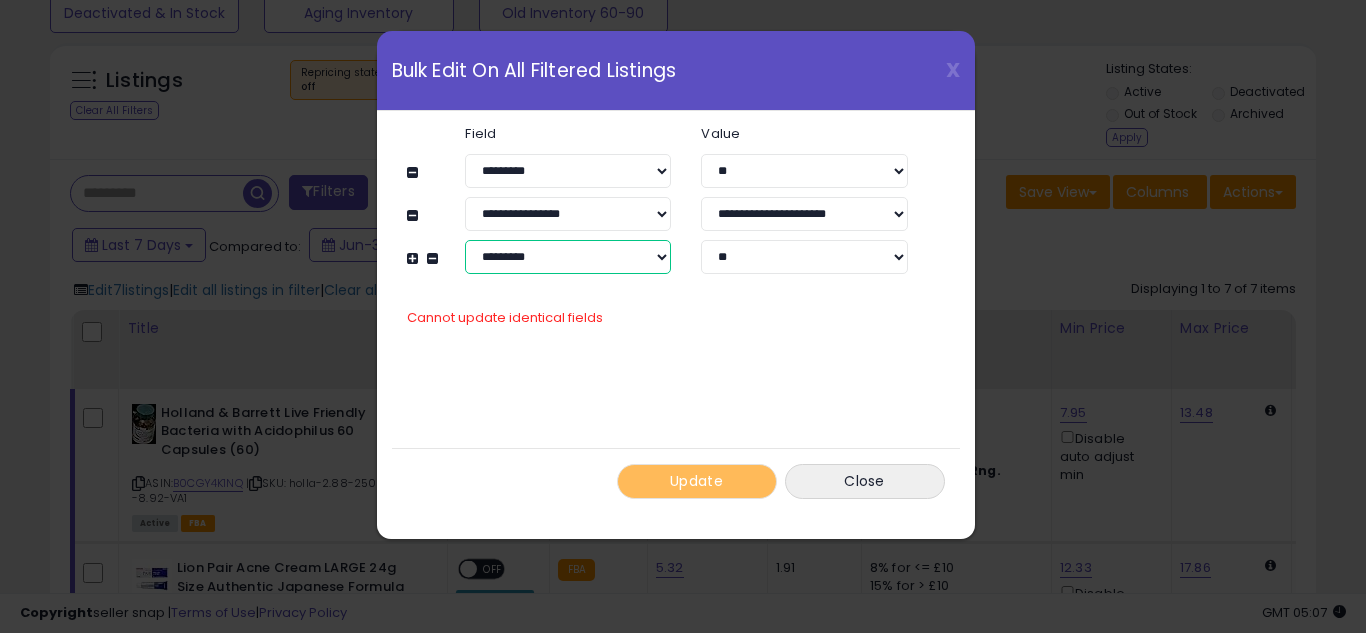 select on "**********" 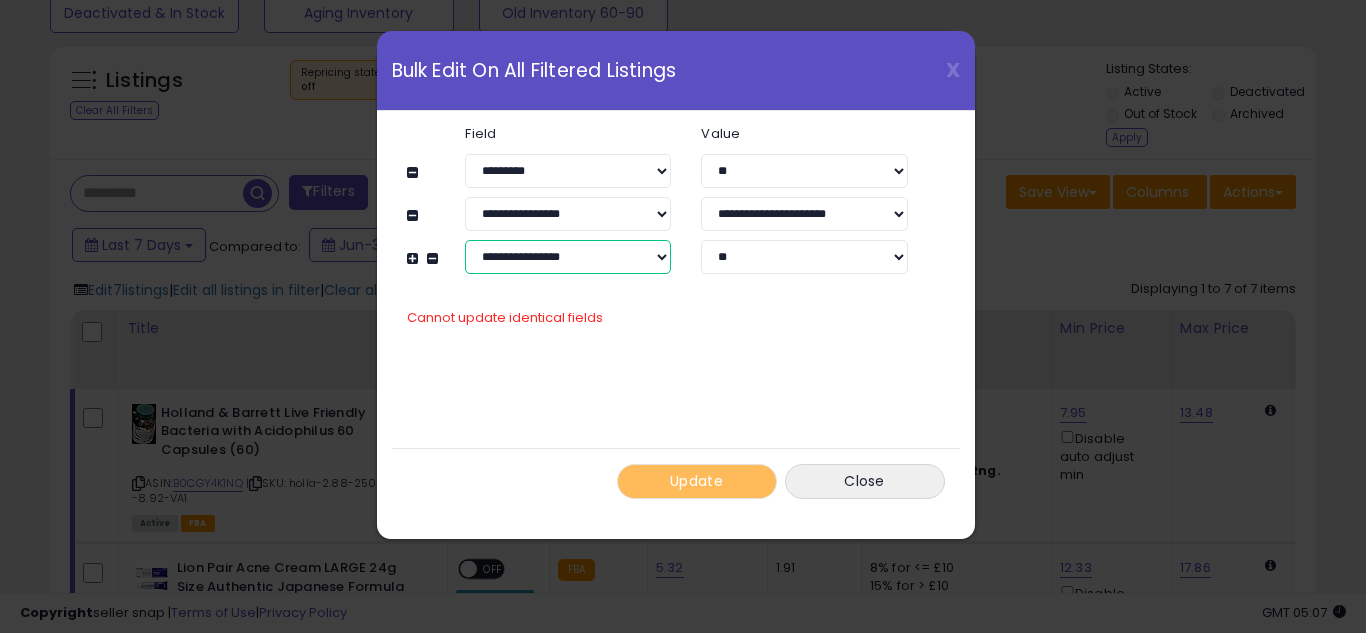 click on "**********" at bounding box center (568, 257) 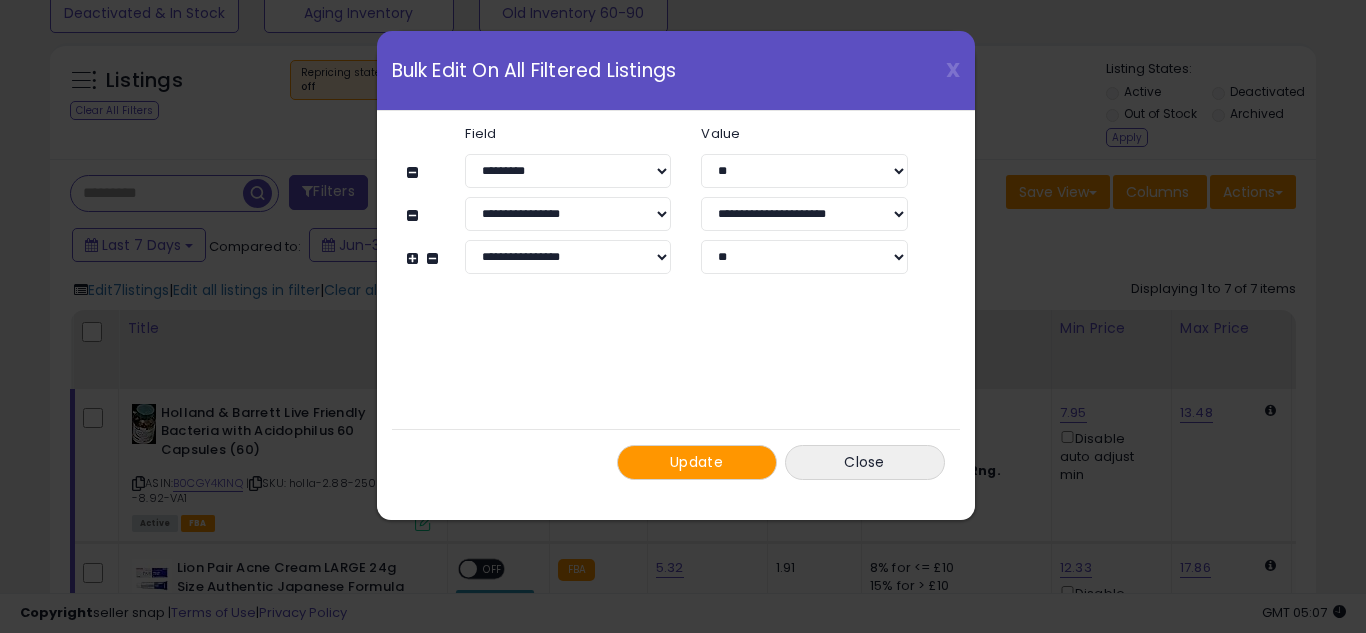click at bounding box center (693, 253) 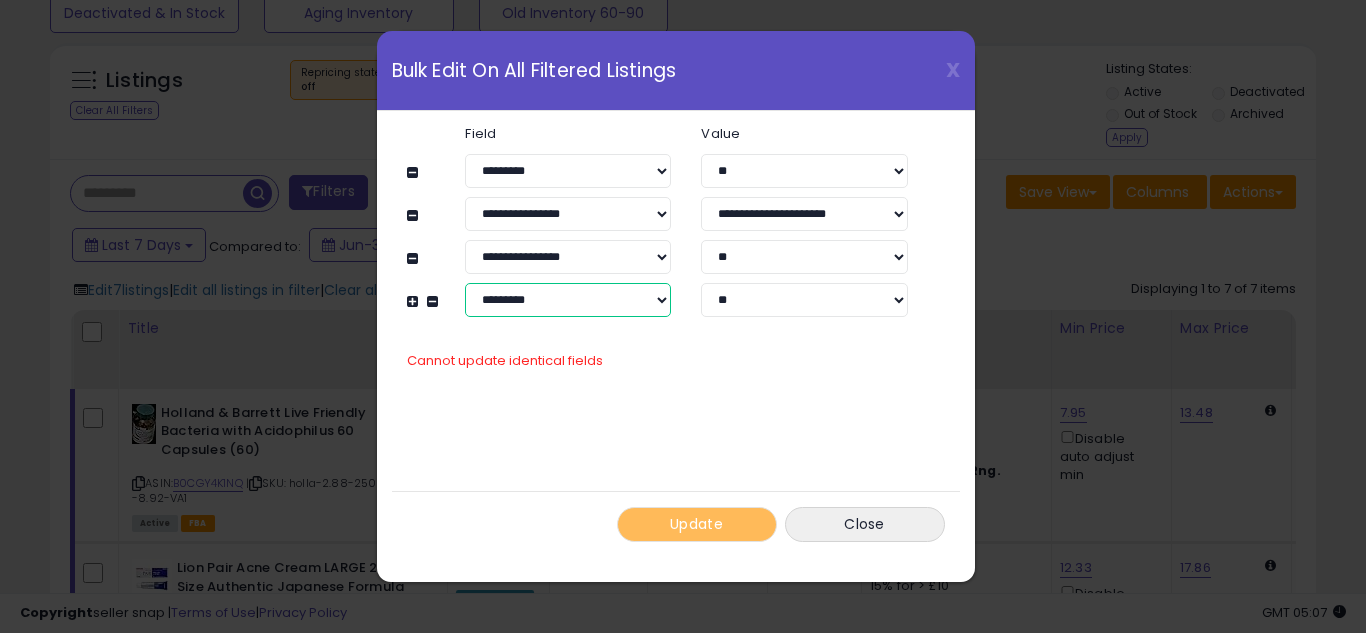 click on "**********" at bounding box center [568, 300] 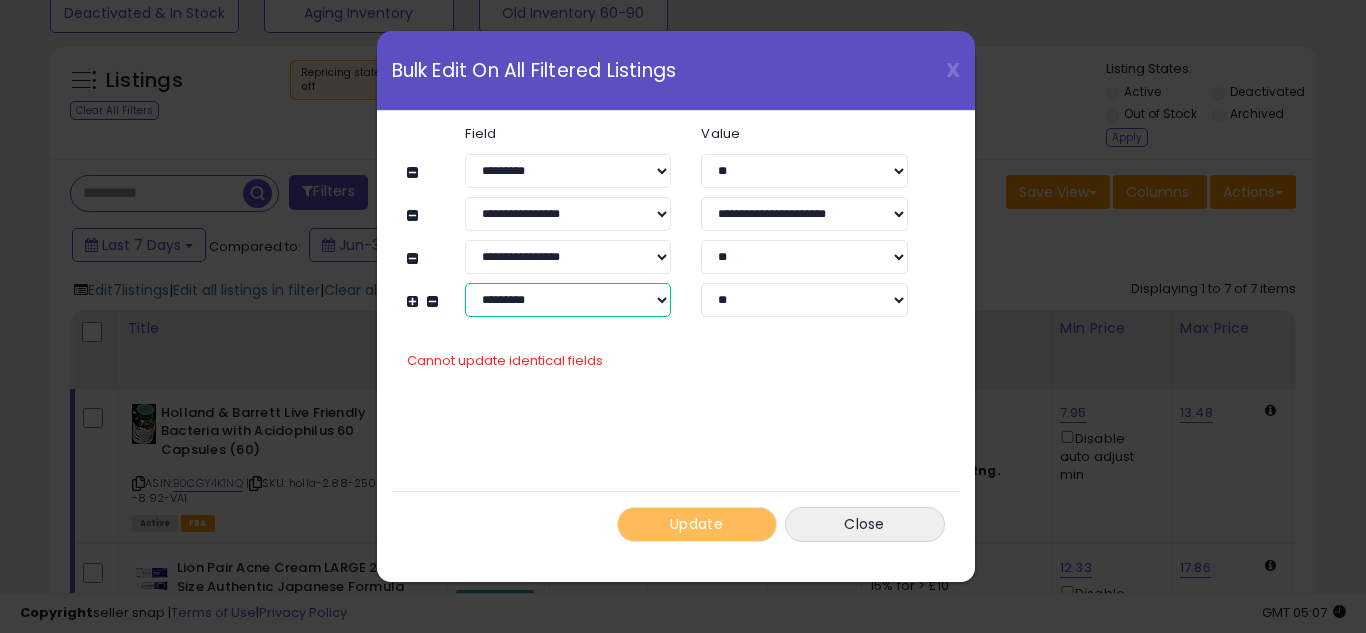 select on "**********" 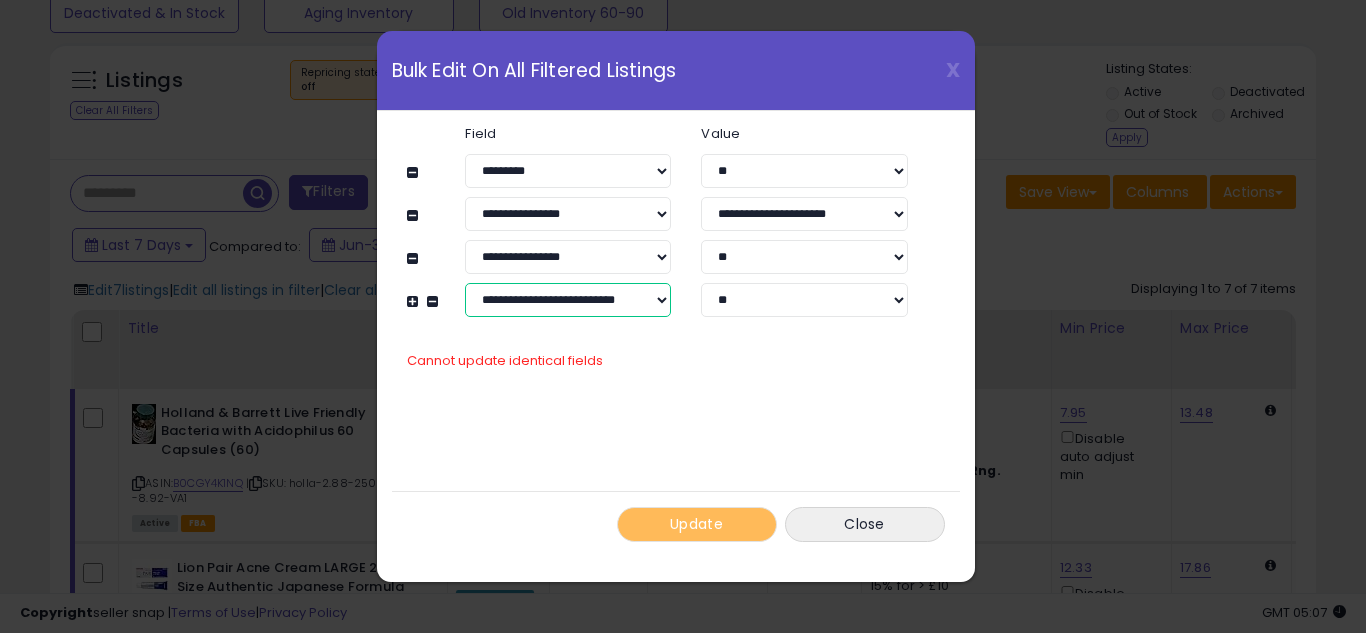 click on "**********" at bounding box center [568, 300] 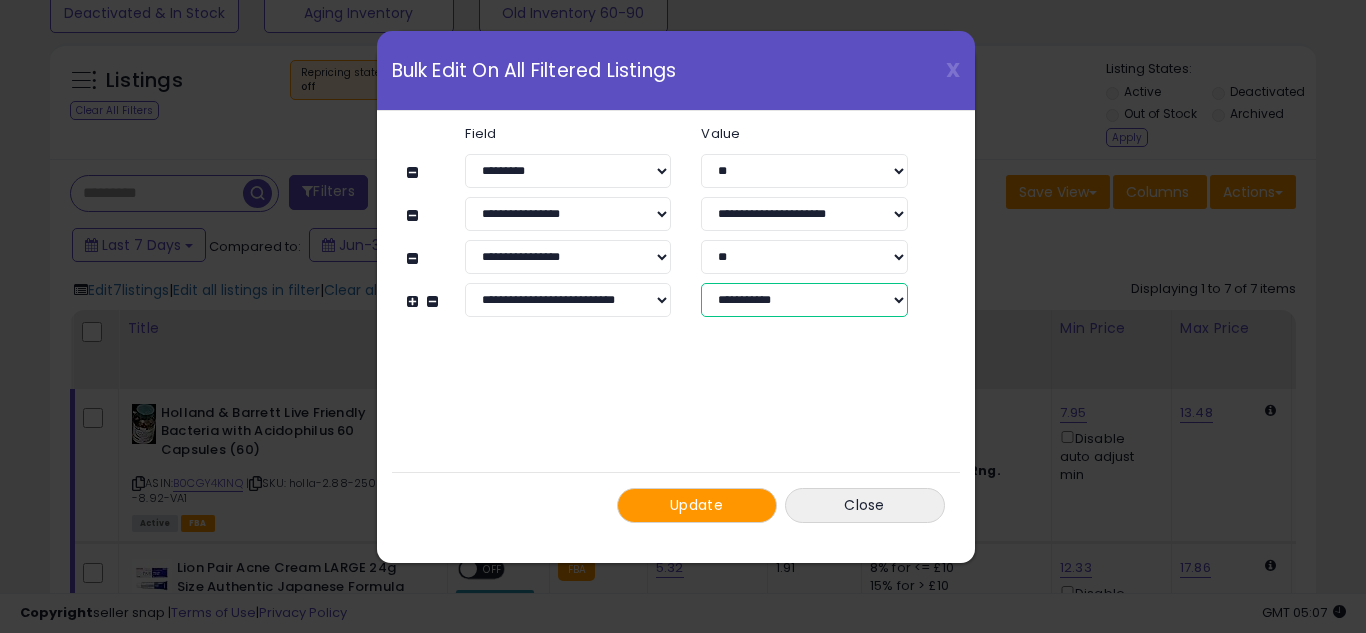 click on "**********" at bounding box center [804, 300] 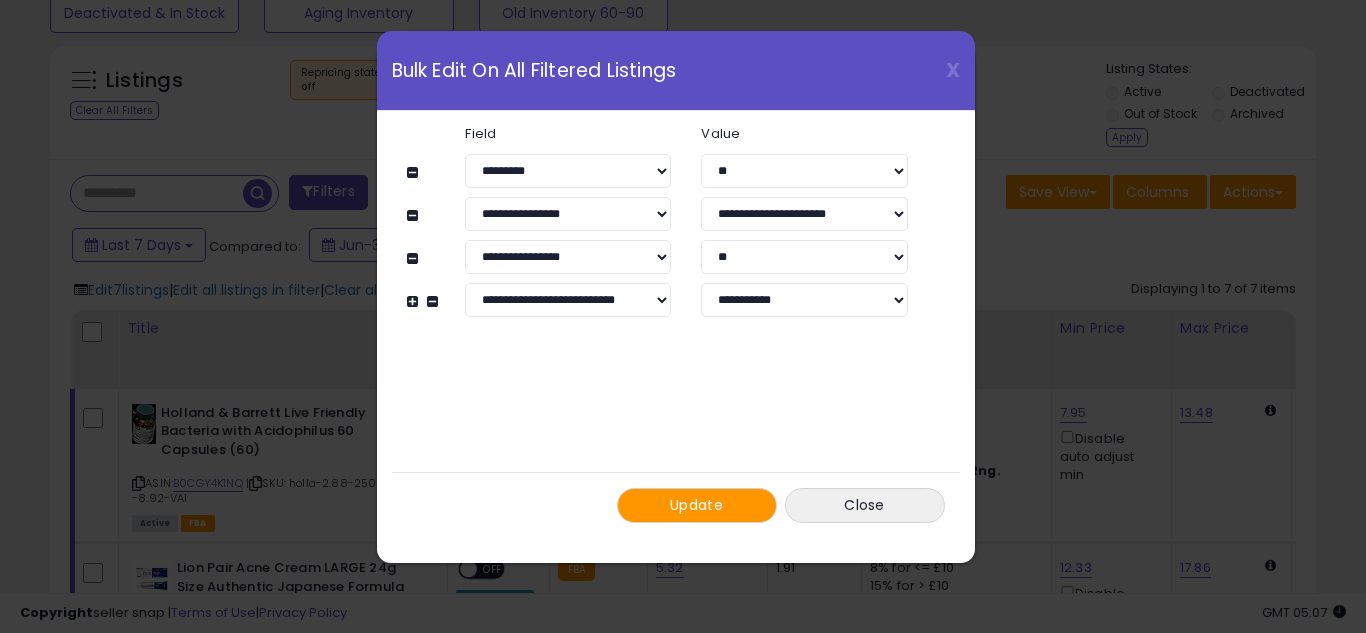 click at bounding box center (415, 301) 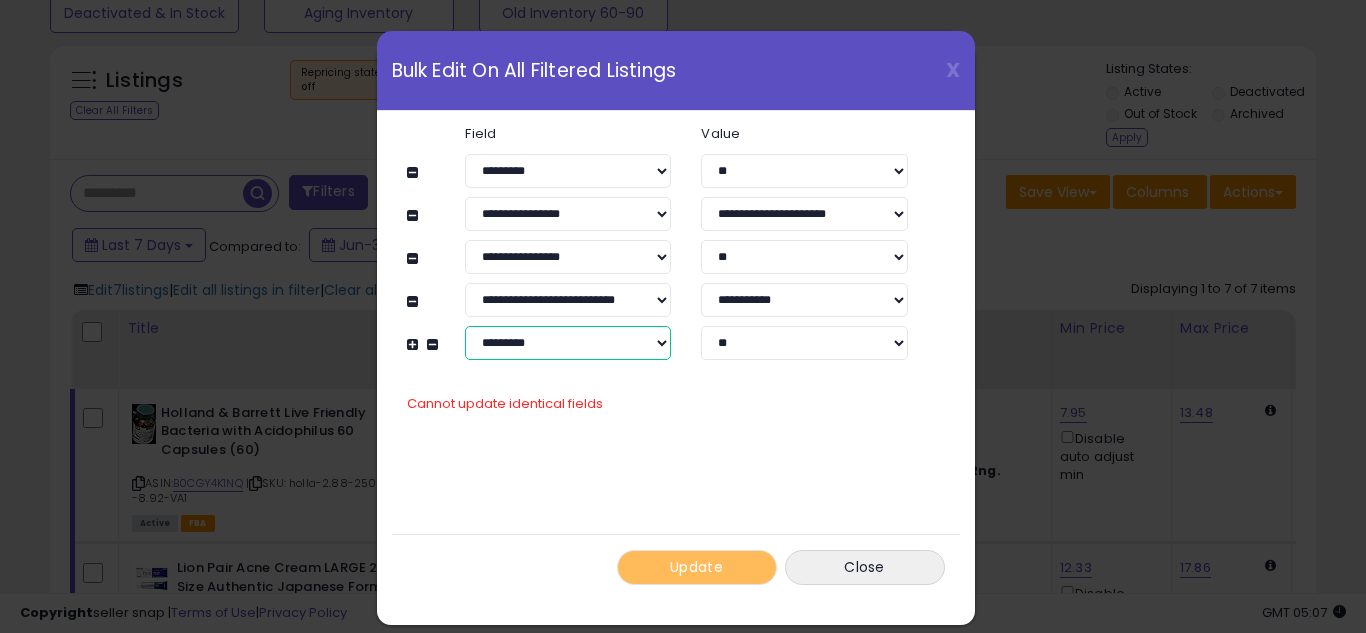 click on "**********" at bounding box center (568, 343) 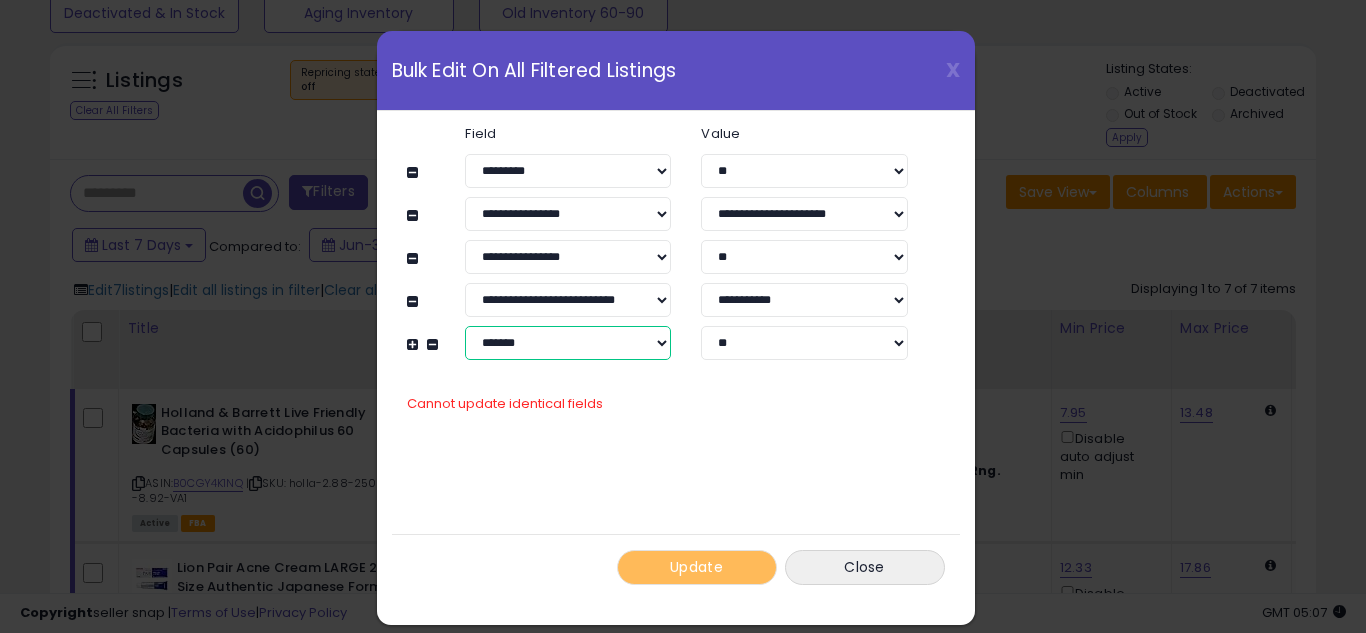 click on "**********" at bounding box center [568, 343] 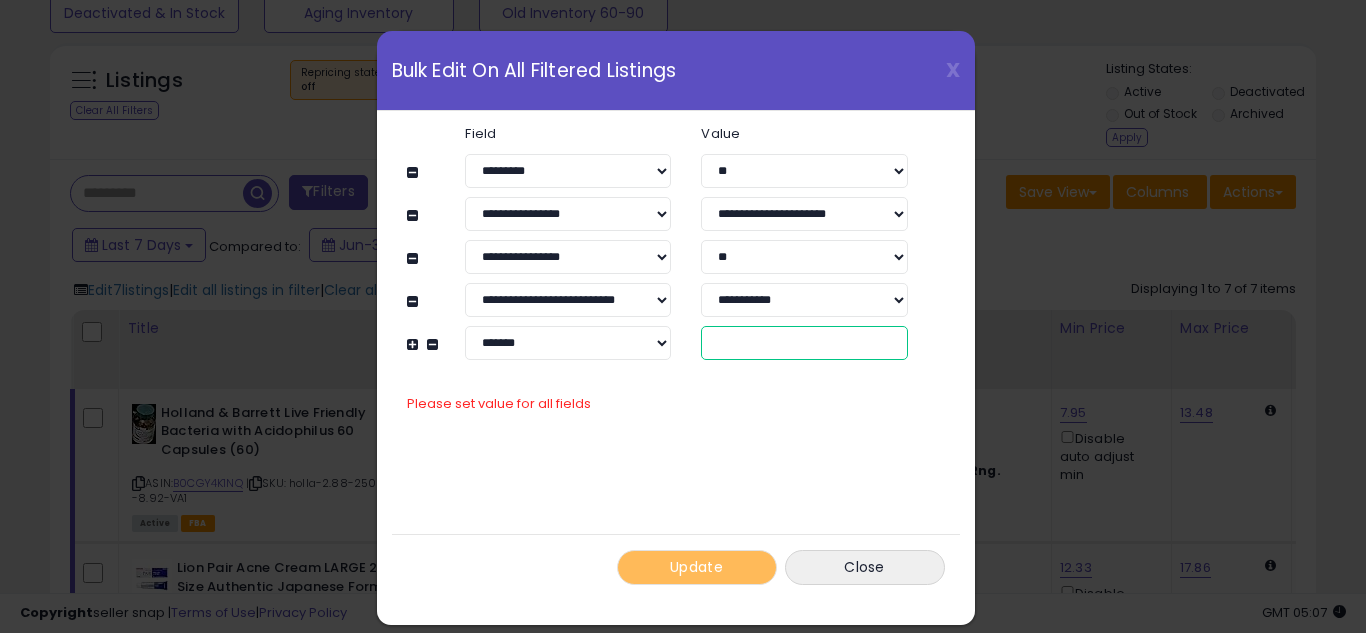 click at bounding box center [804, 343] 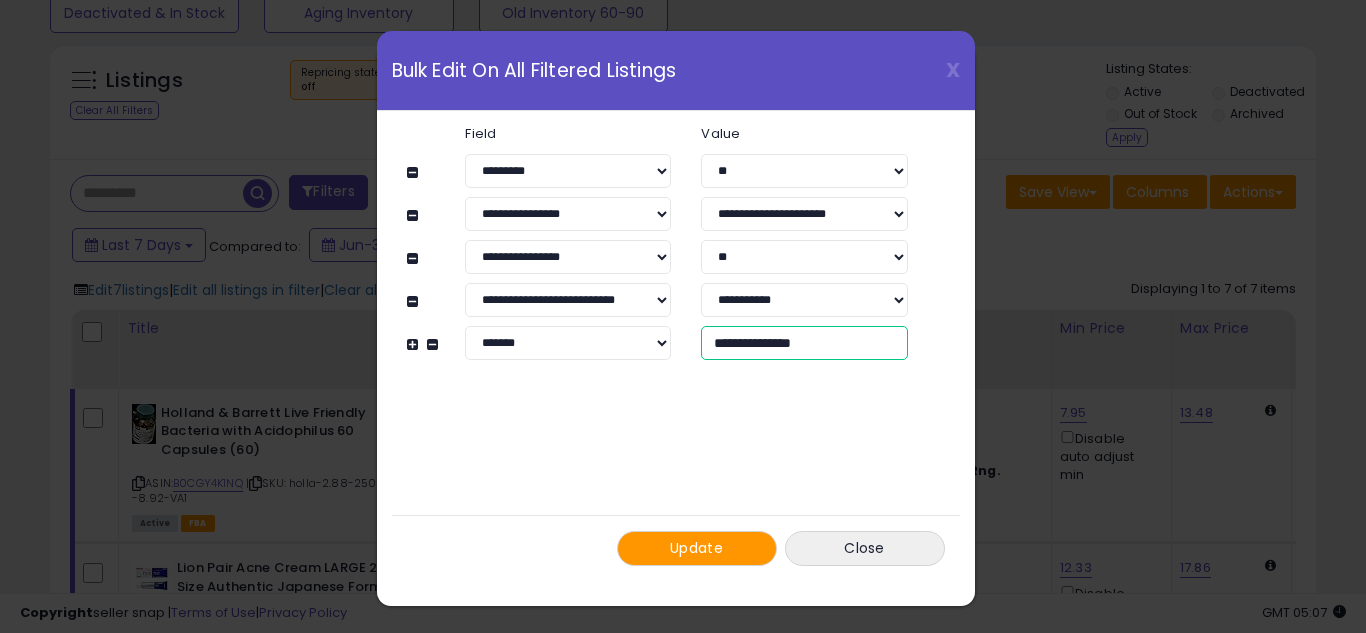 type on "**********" 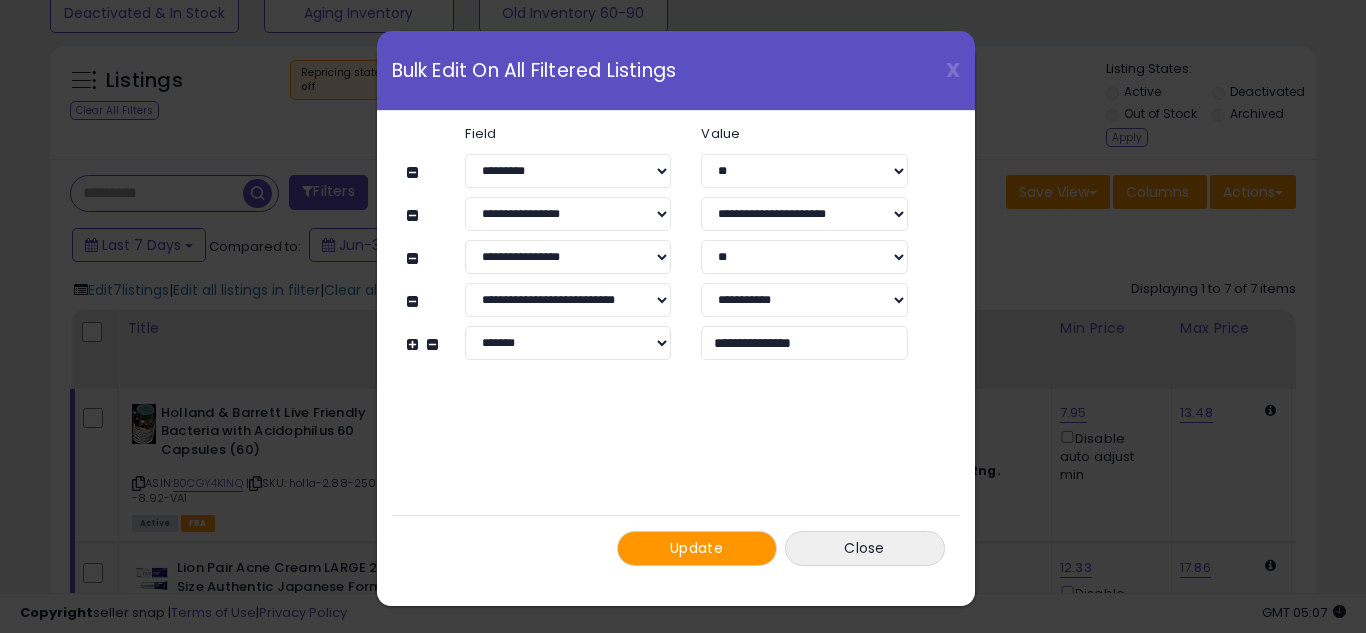 click on "Update" at bounding box center [696, 548] 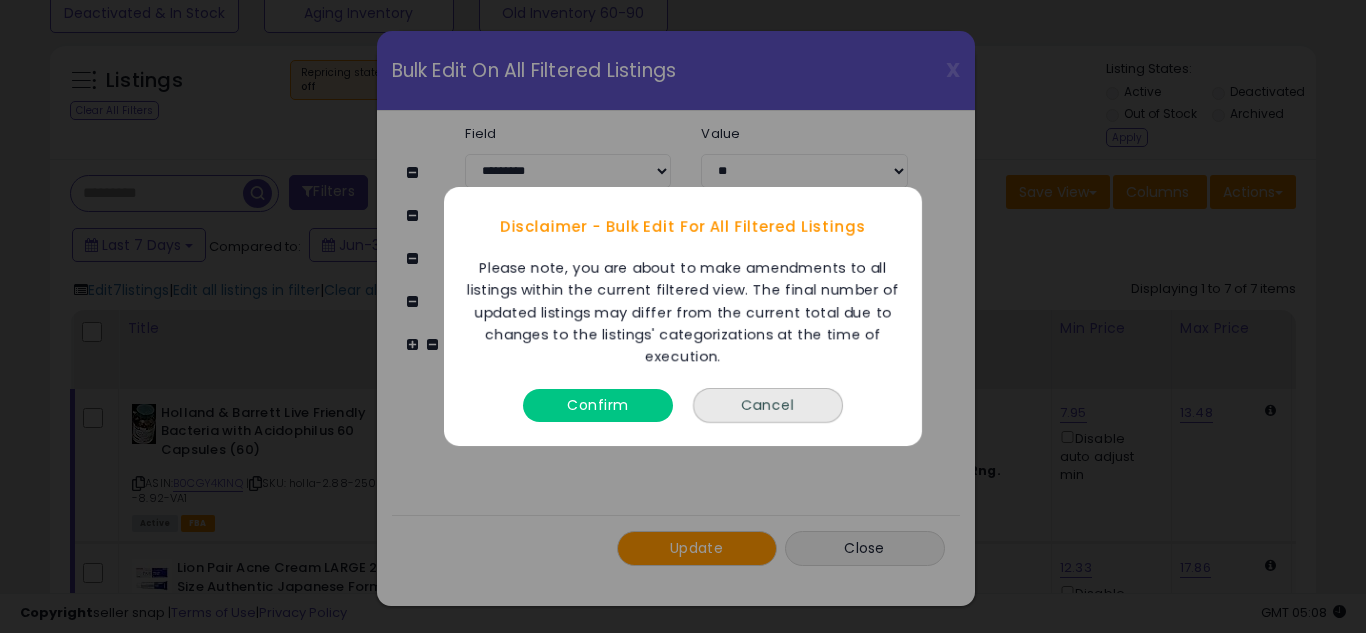 click on "Confirm" at bounding box center [598, 400] 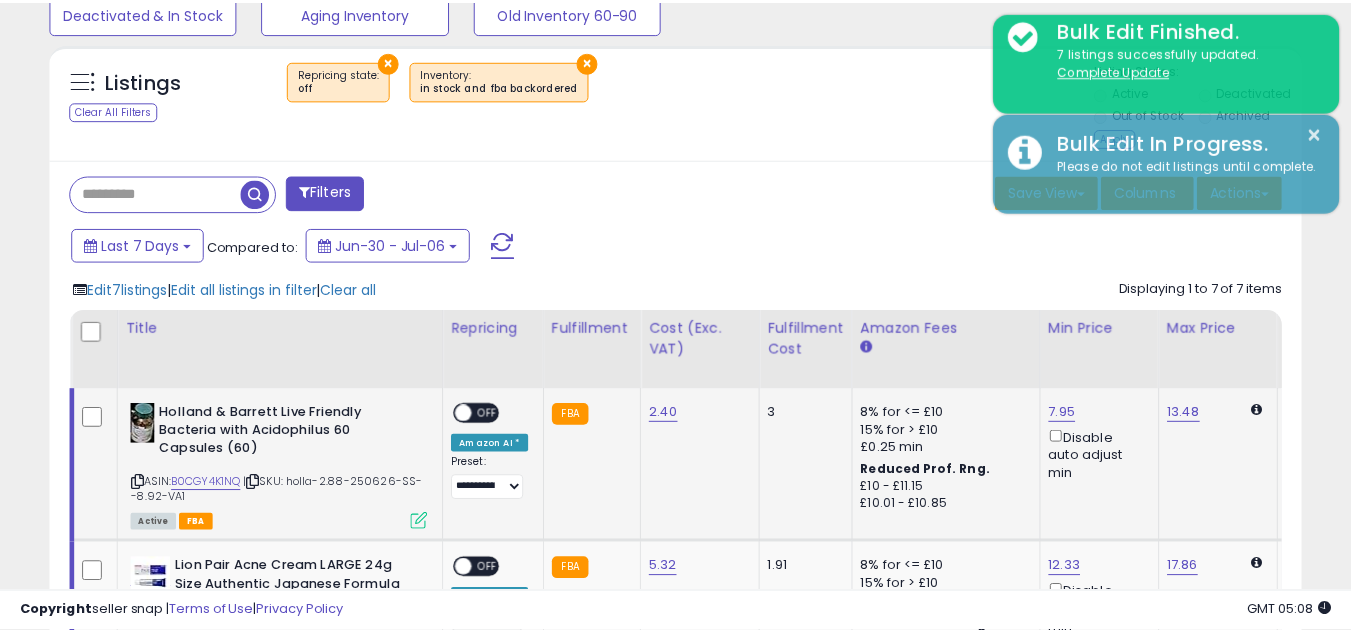 scroll, scrollTop: 410, scrollLeft: 724, axis: both 